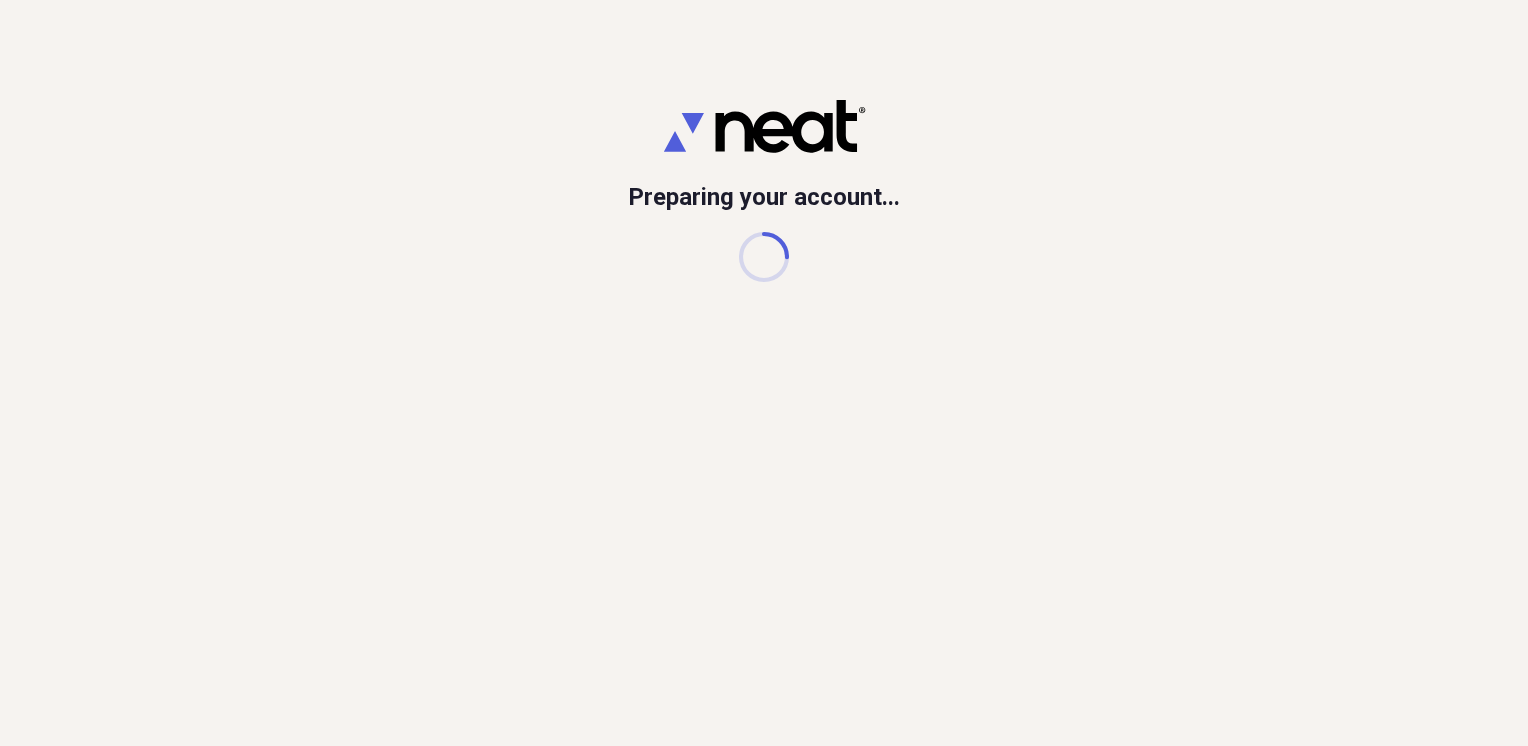 scroll, scrollTop: 0, scrollLeft: 0, axis: both 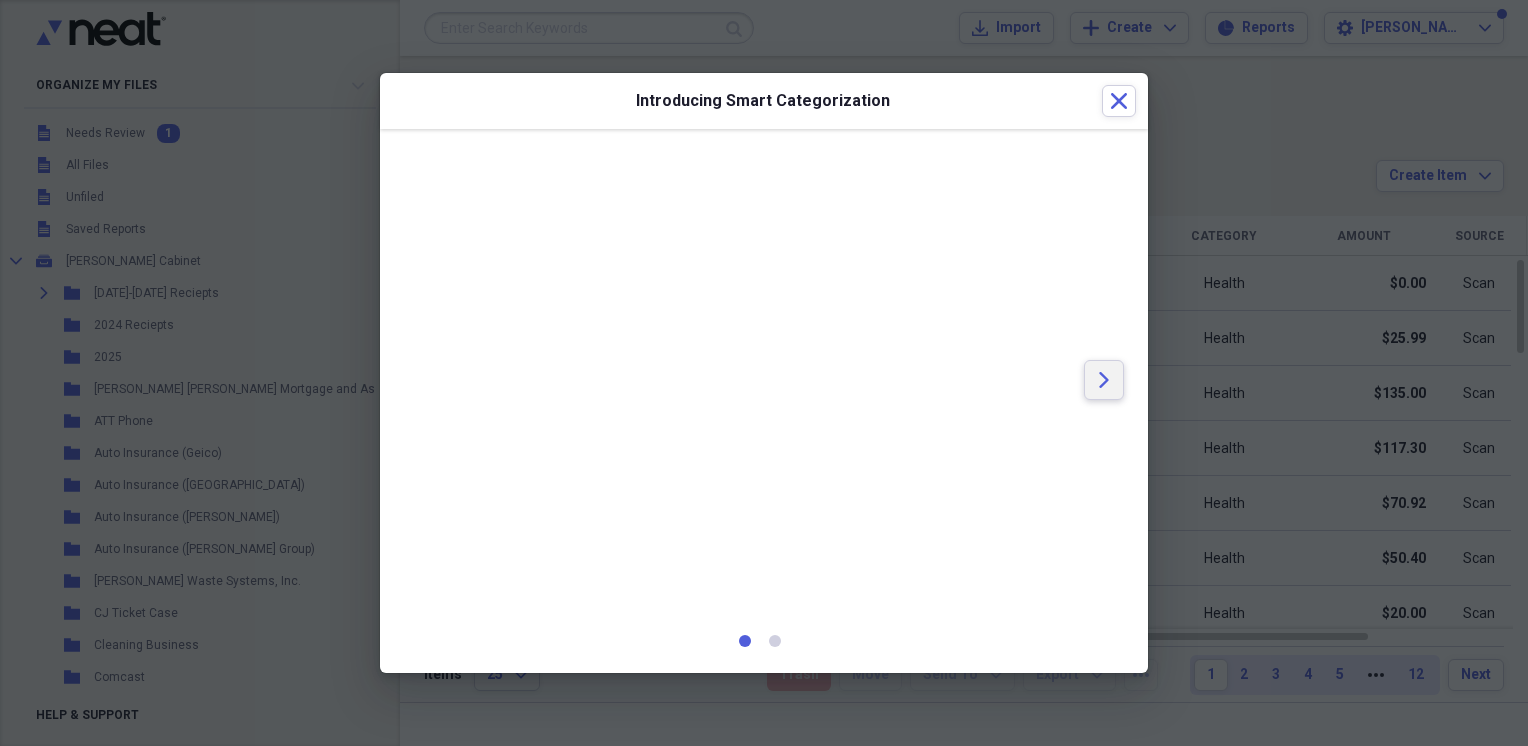 click 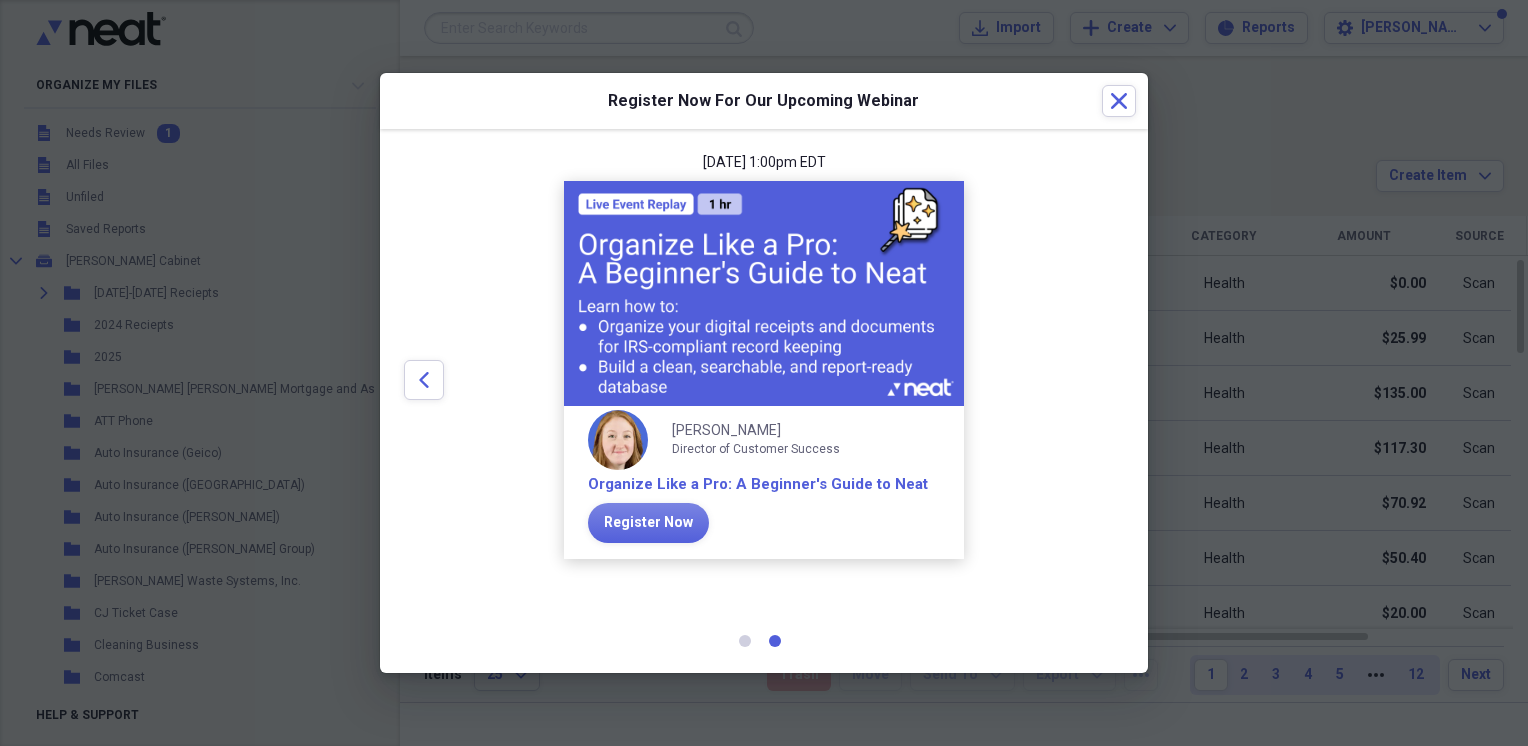 click at bounding box center [1104, 380] 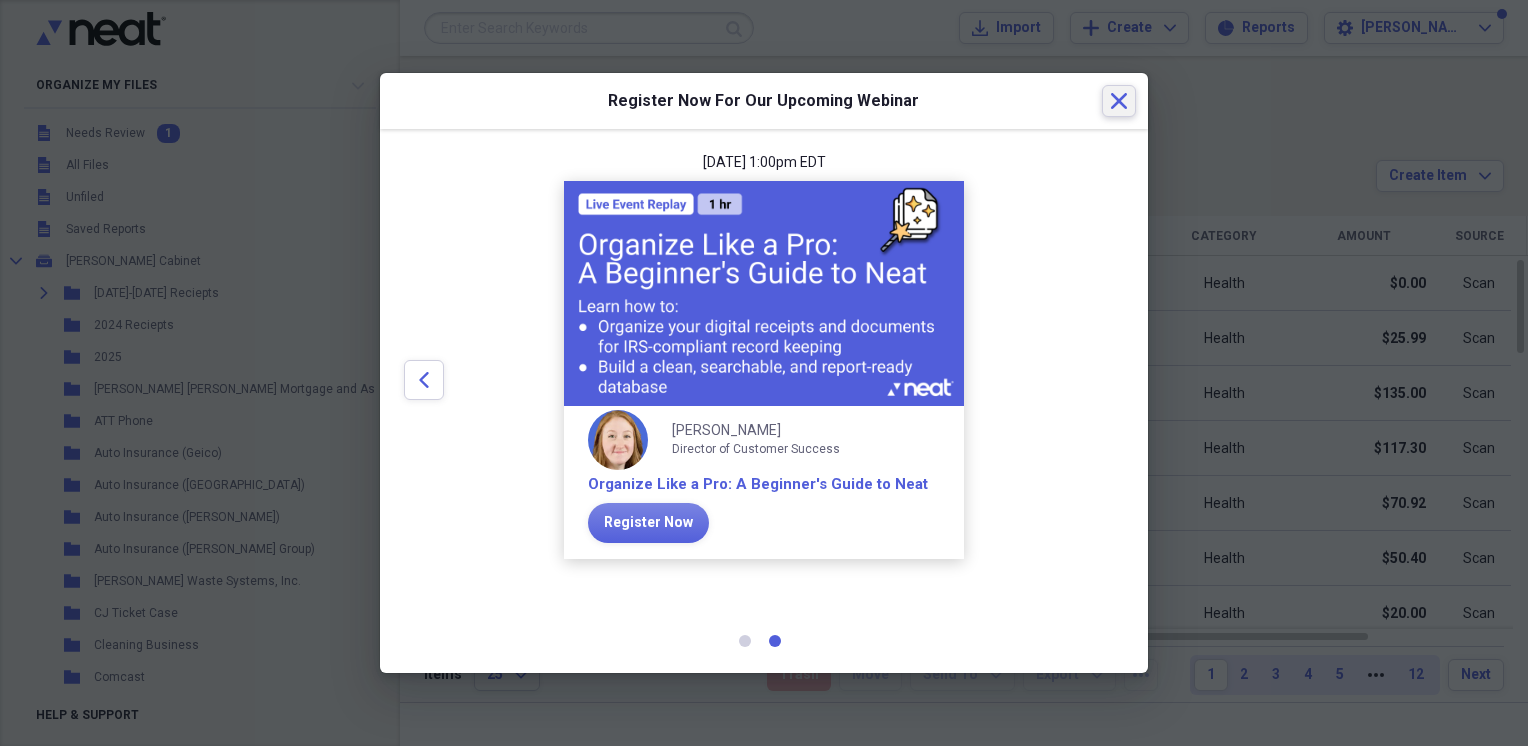 click on "Close" at bounding box center [1119, 101] 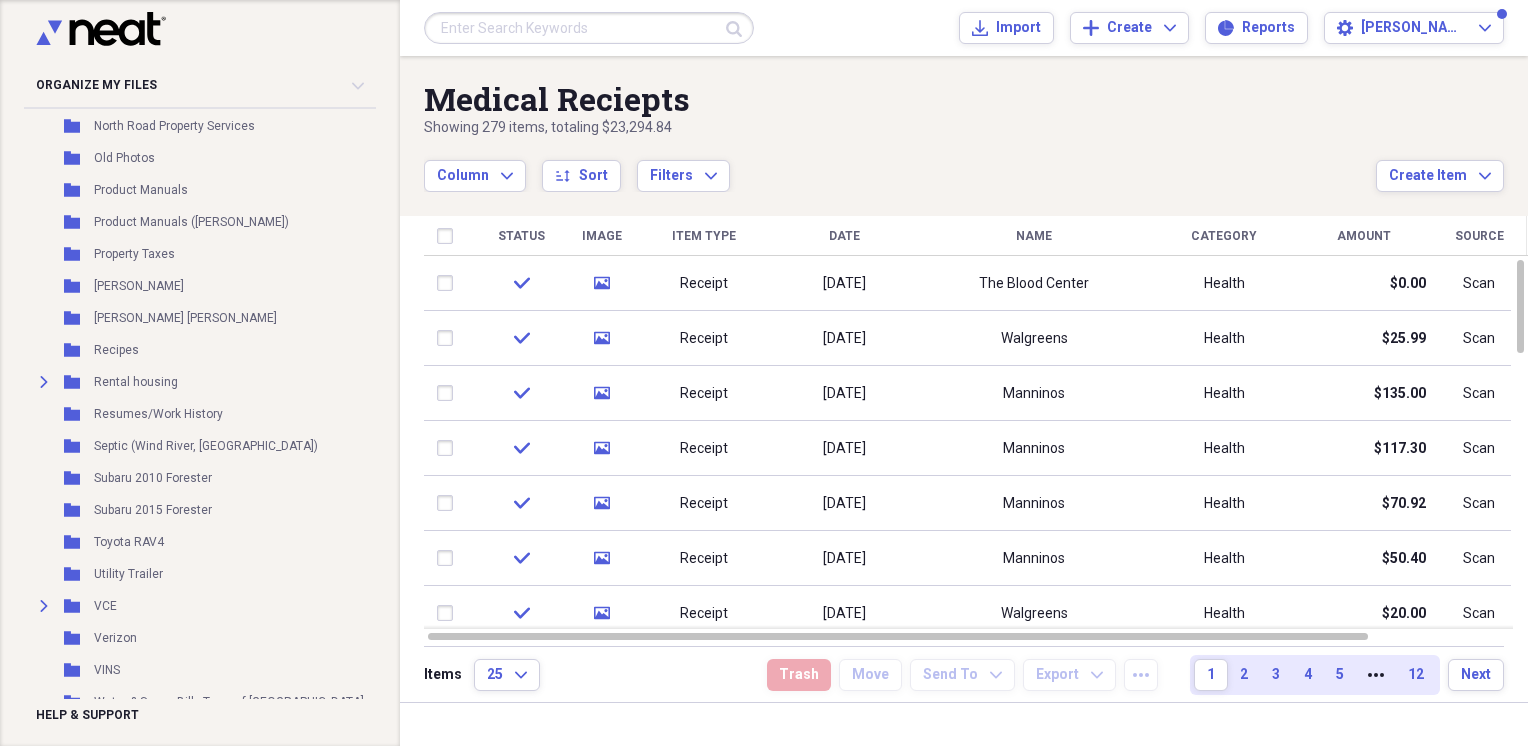 scroll, scrollTop: 1239, scrollLeft: 0, axis: vertical 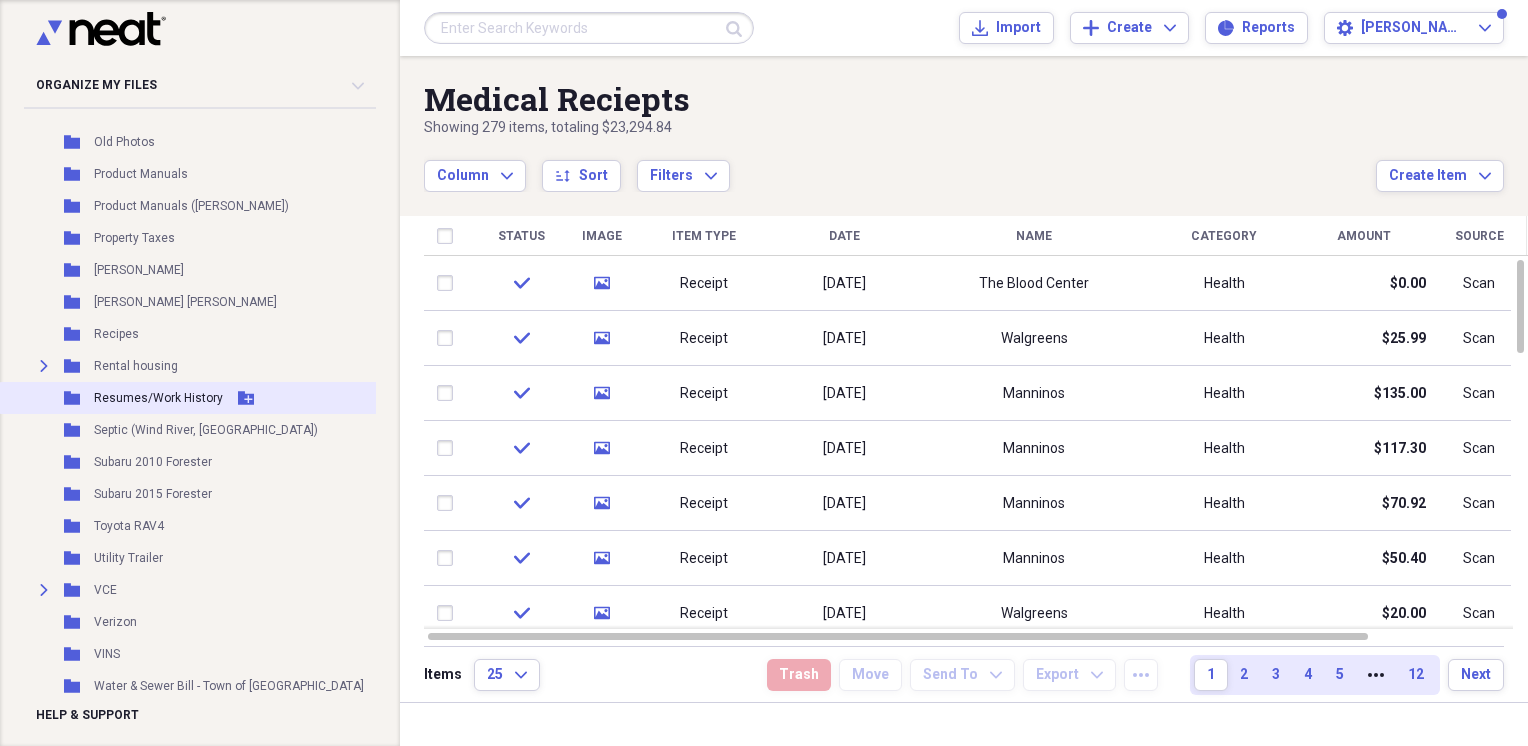 click on "Resumes/Work History" at bounding box center (158, 398) 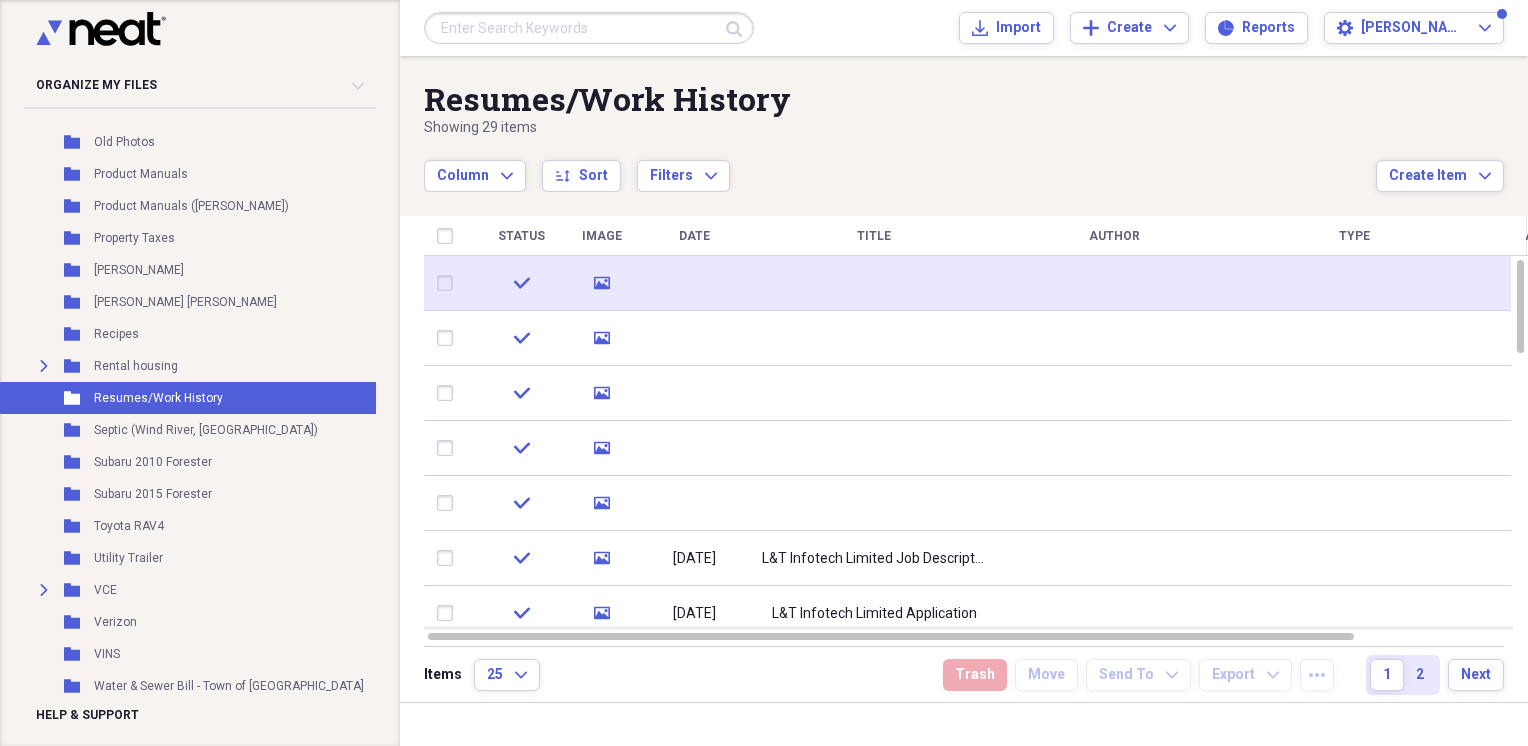 click at bounding box center (874, 283) 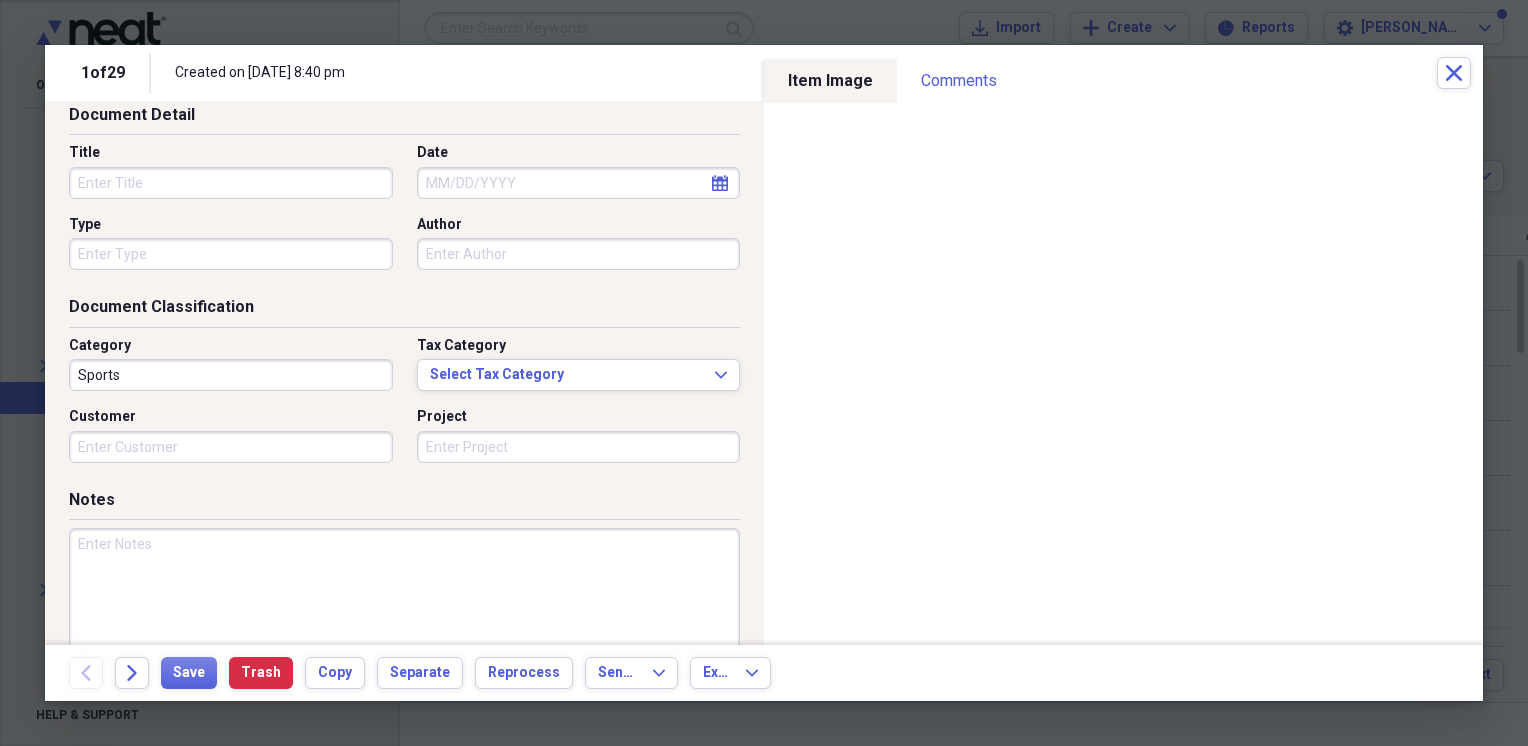 scroll, scrollTop: 0, scrollLeft: 0, axis: both 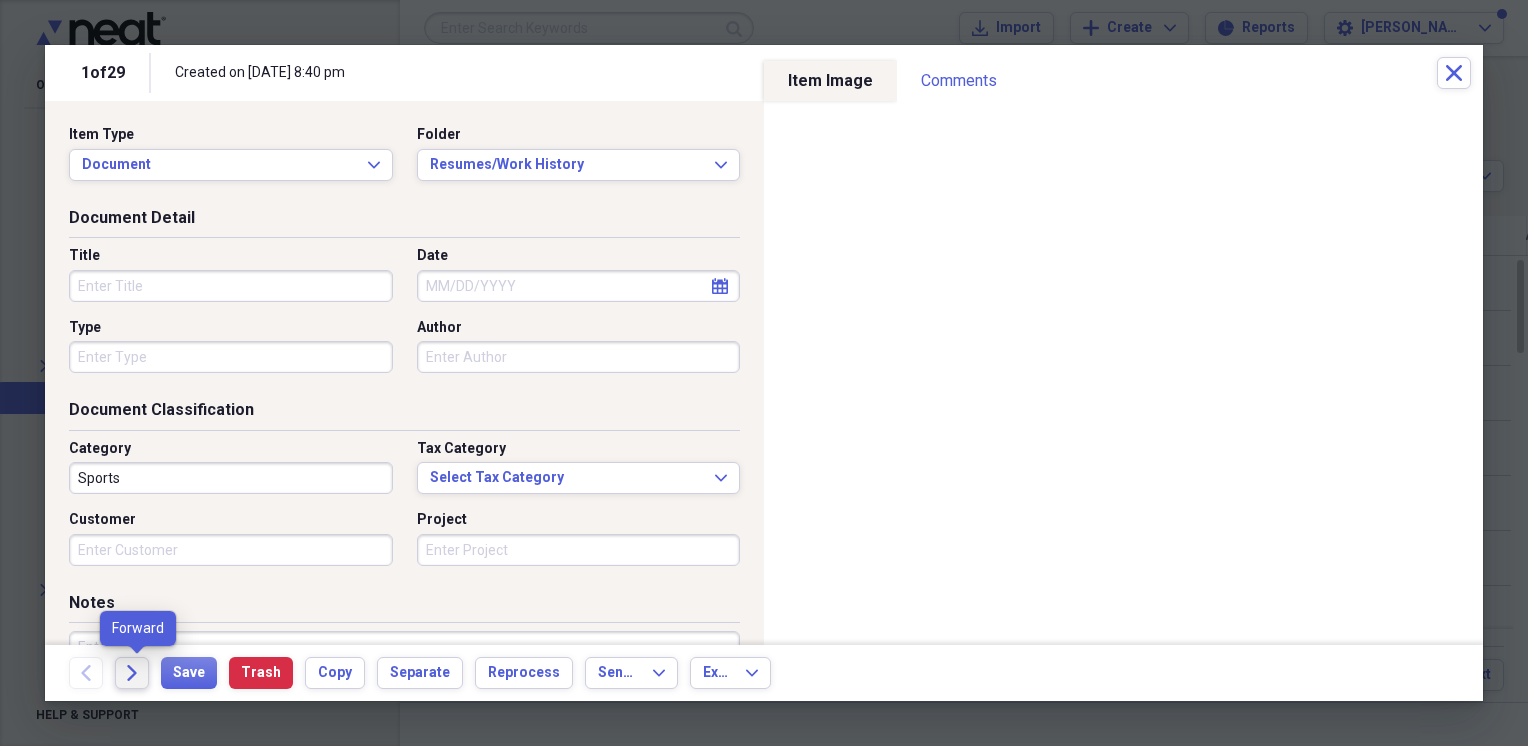 click on "Forward" 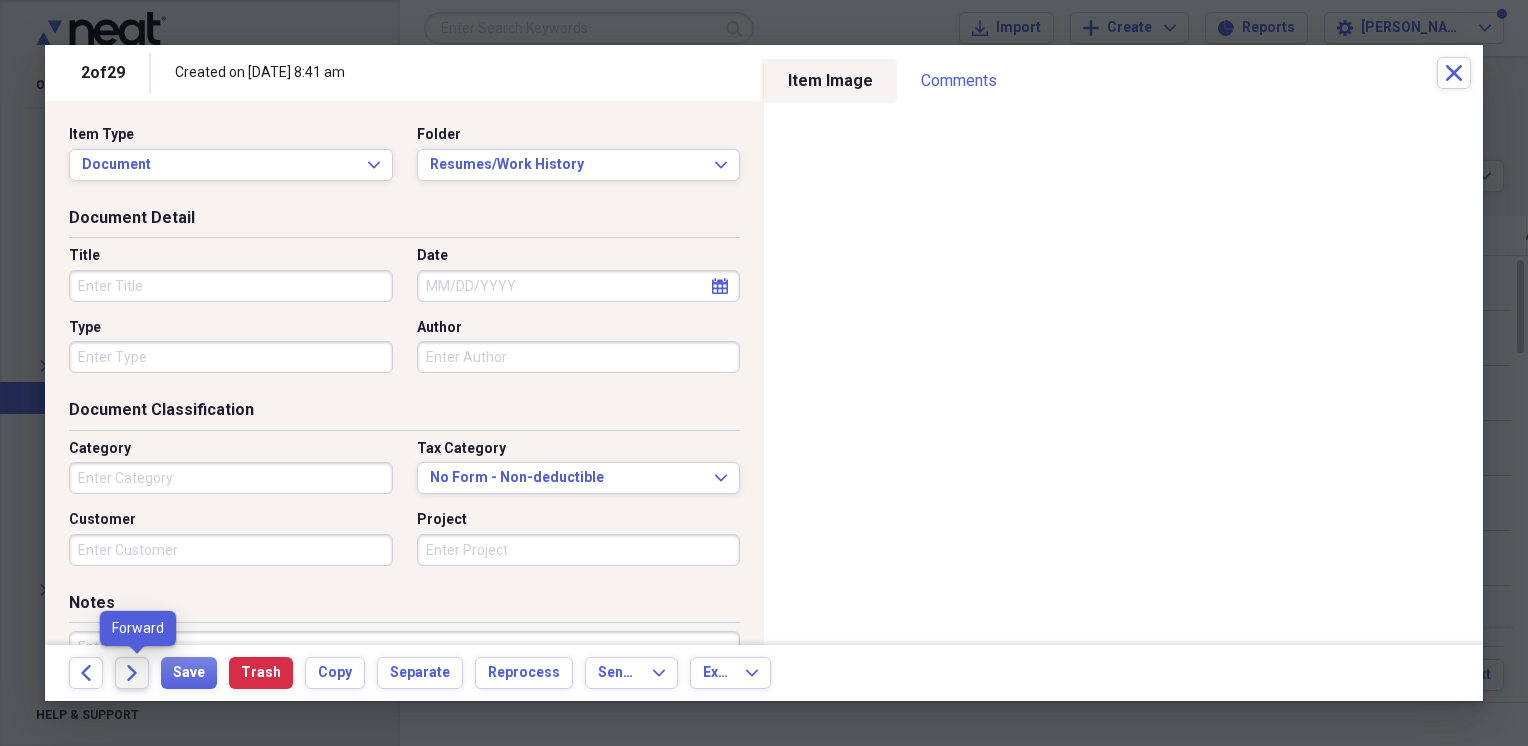 click on "Forward" 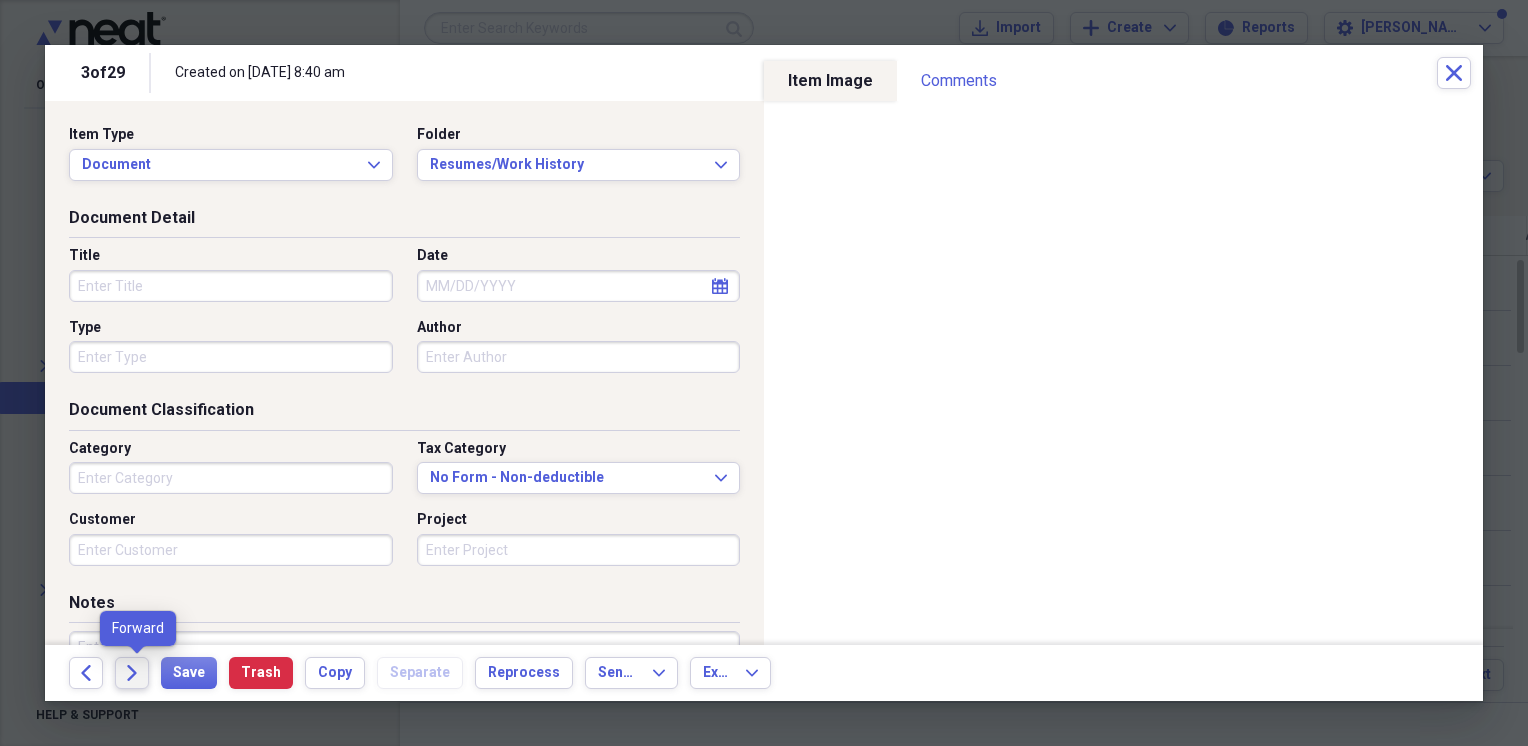 click on "Forward" 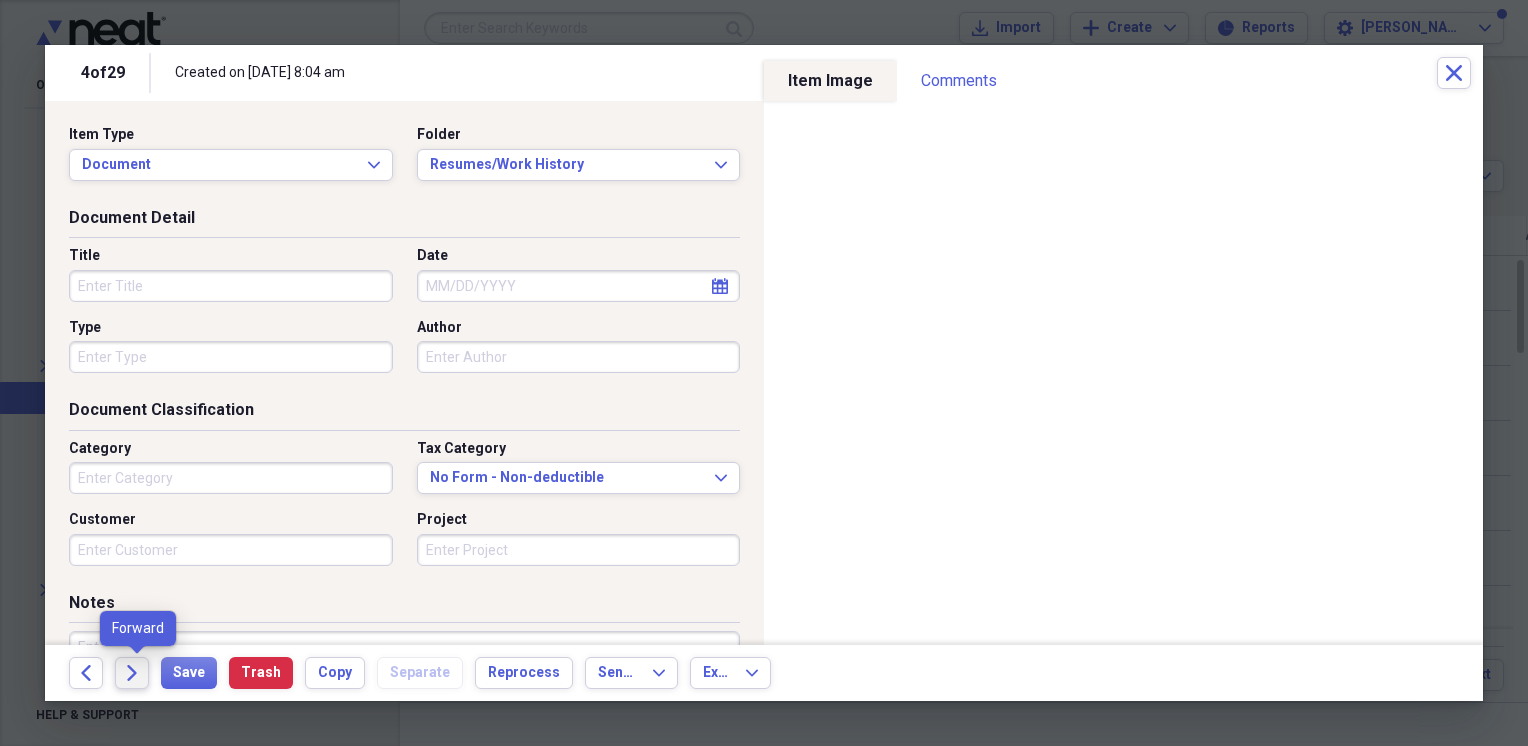 click on "Forward" 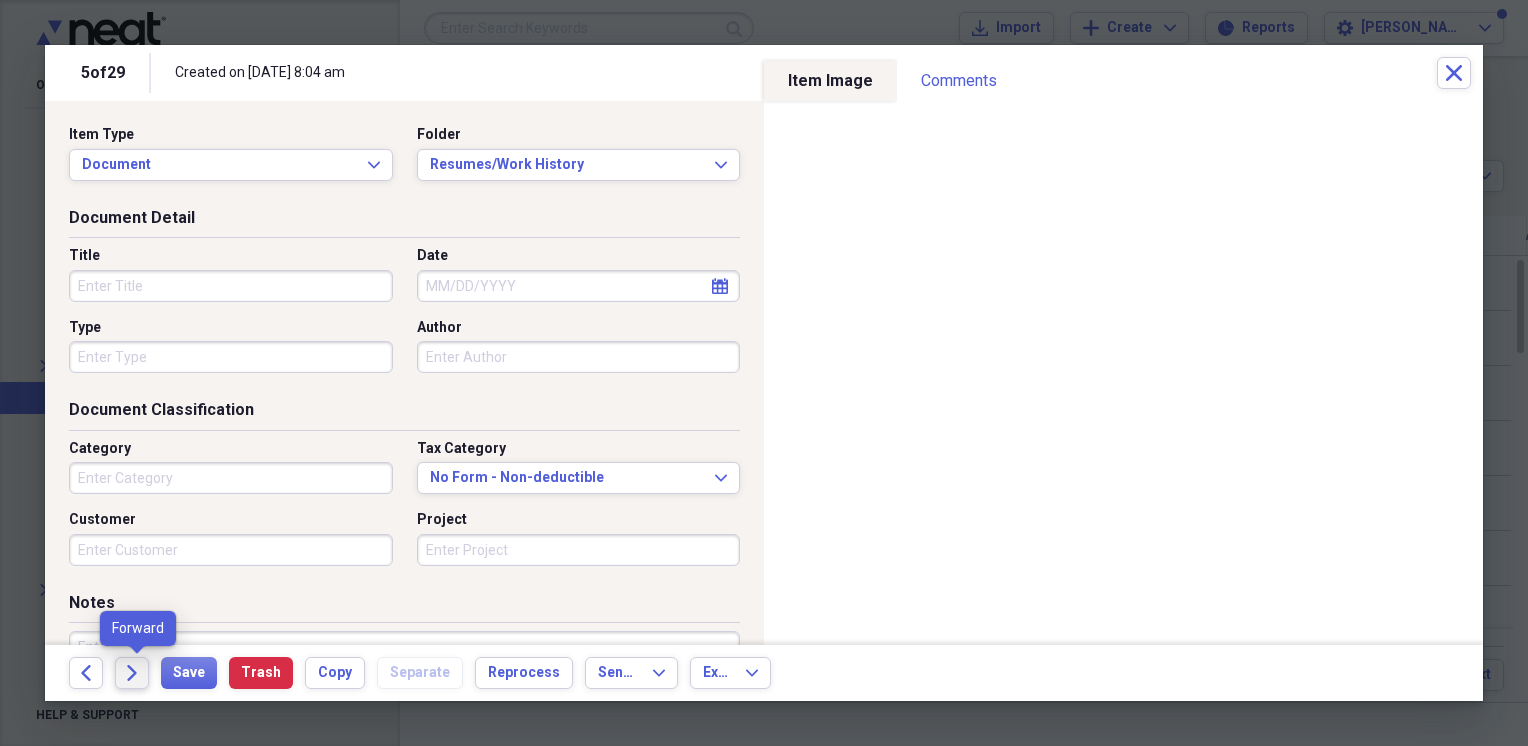 click 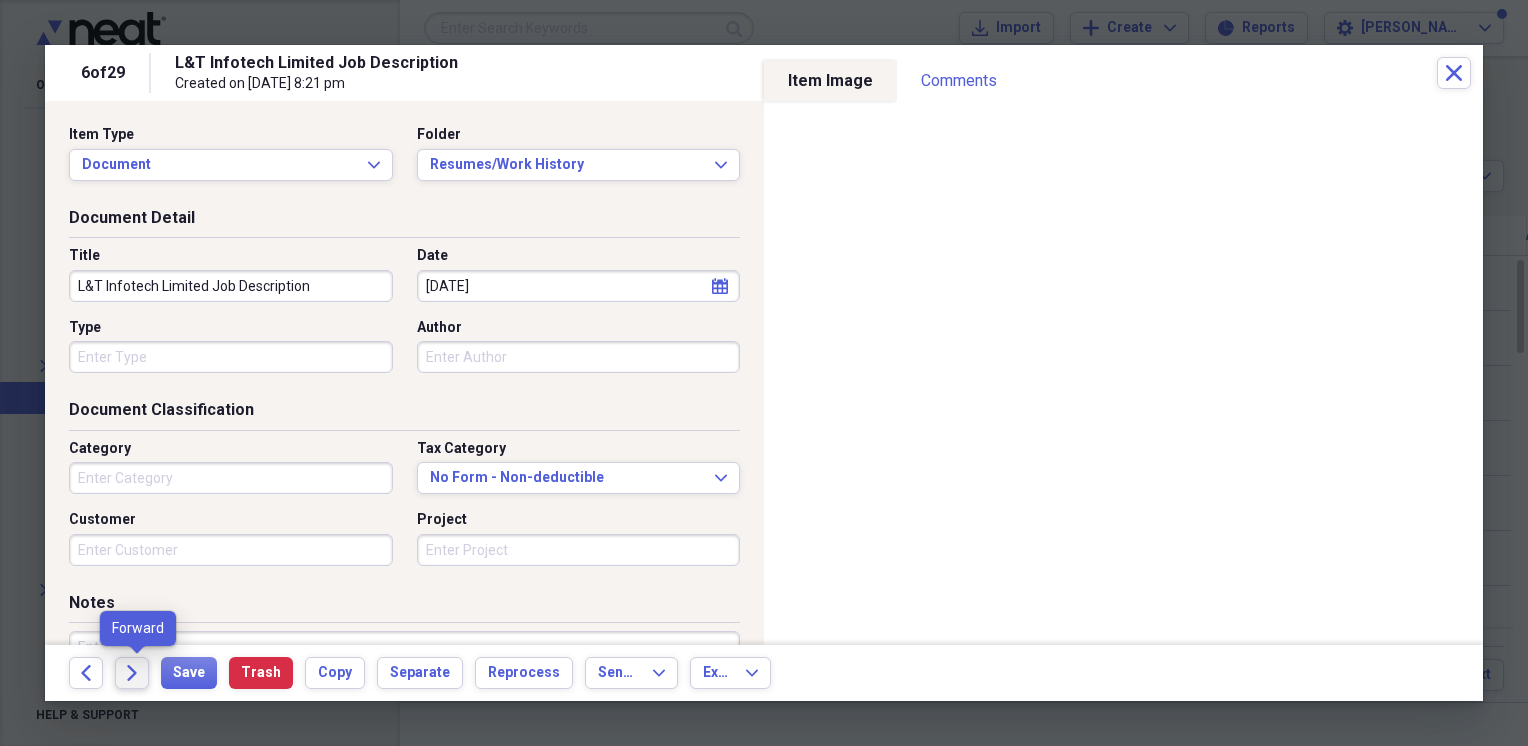 click 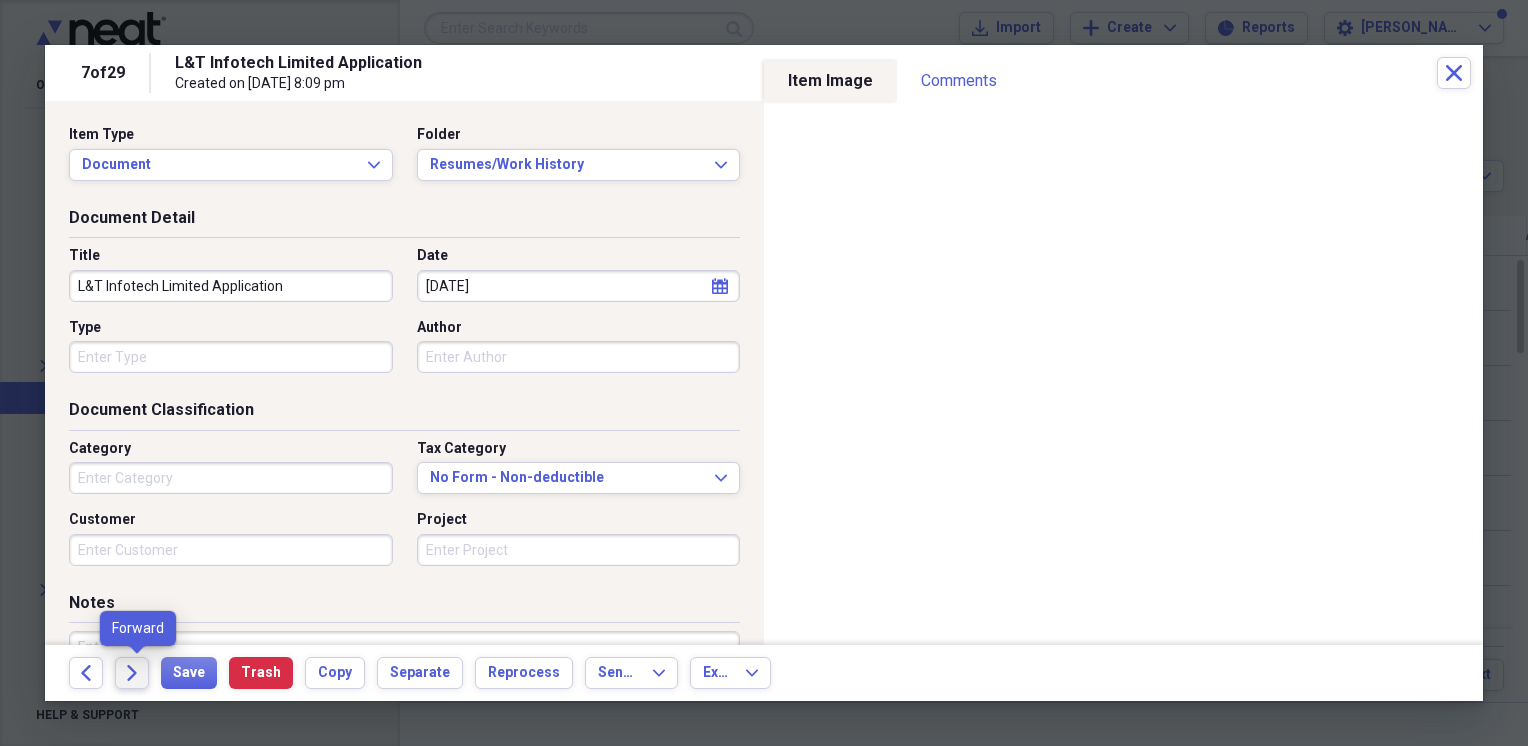 click 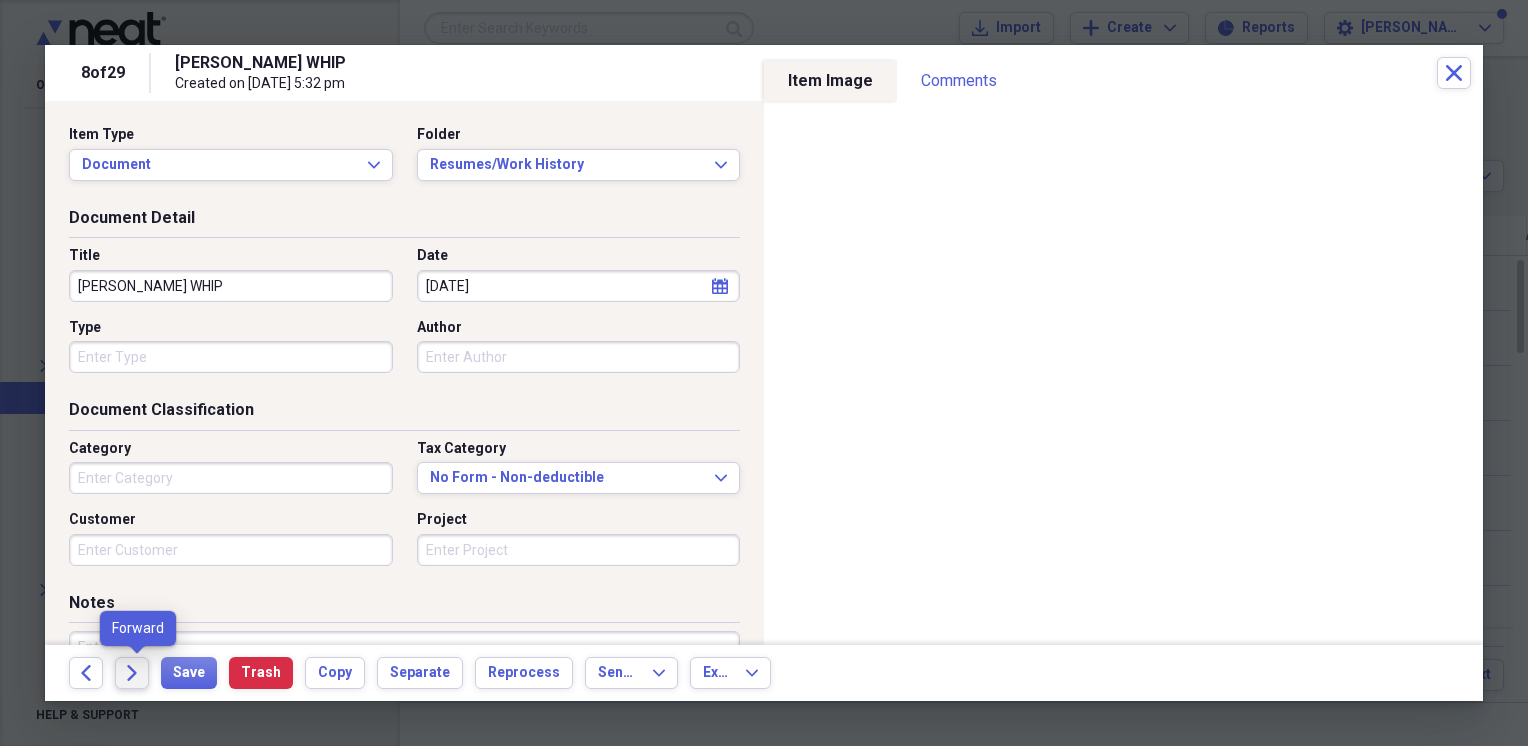 click 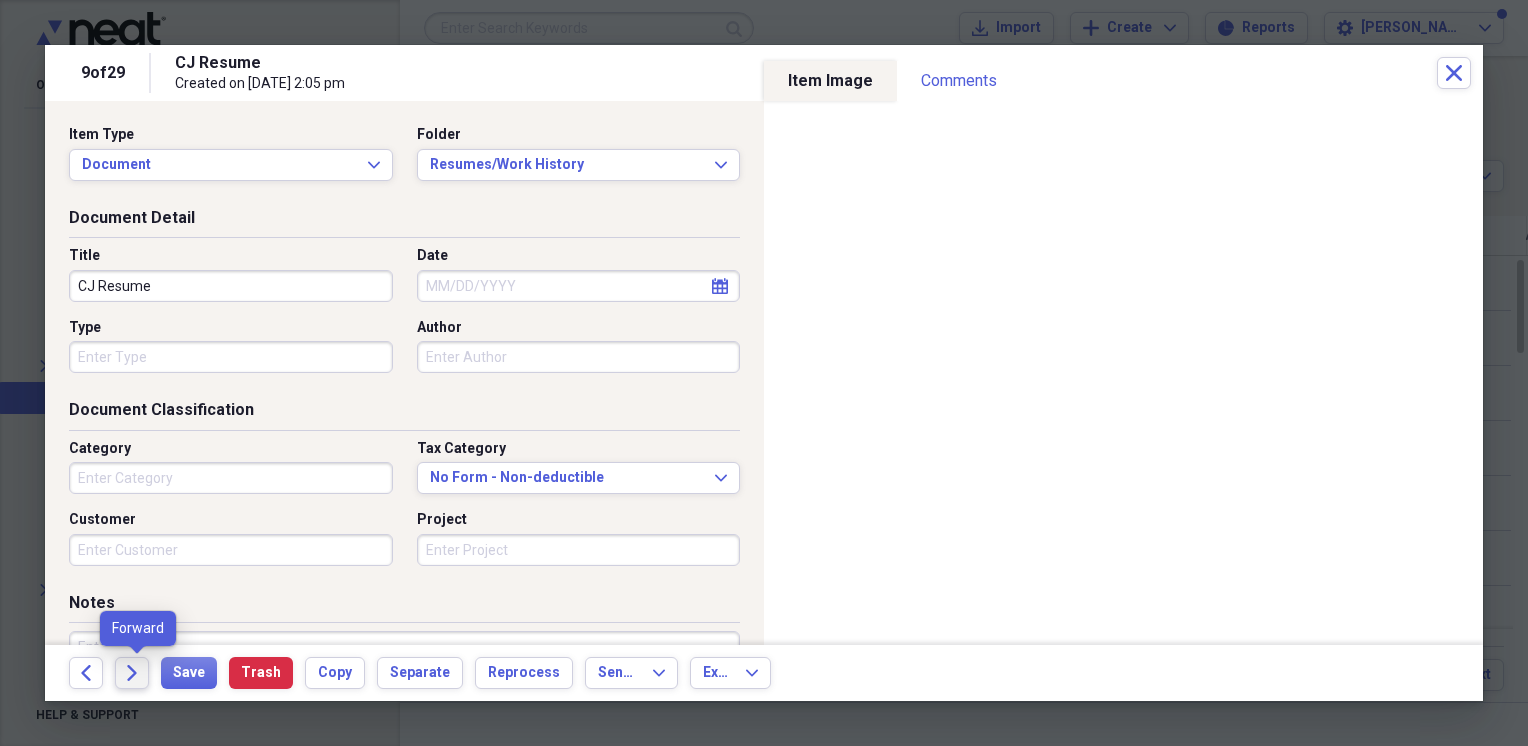 click 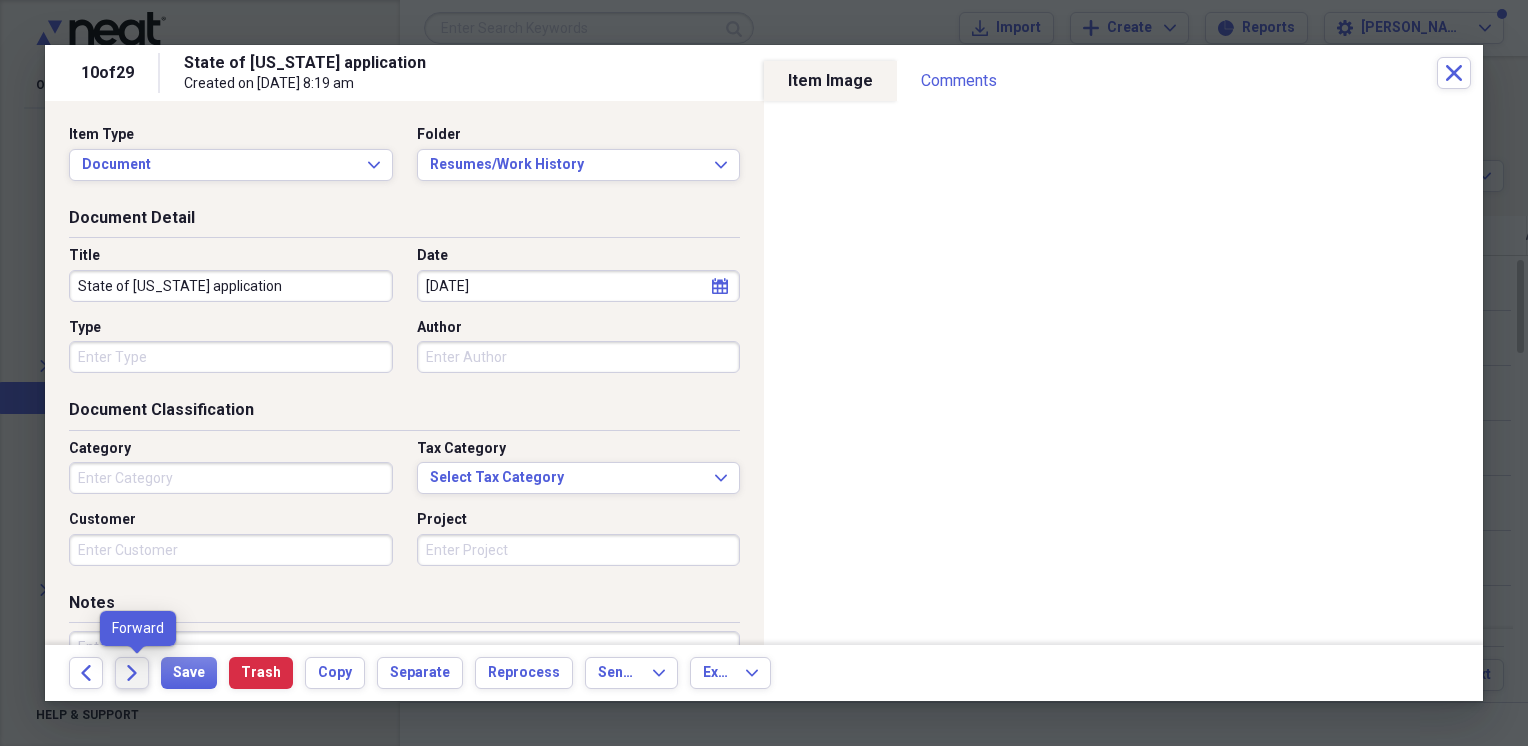 click 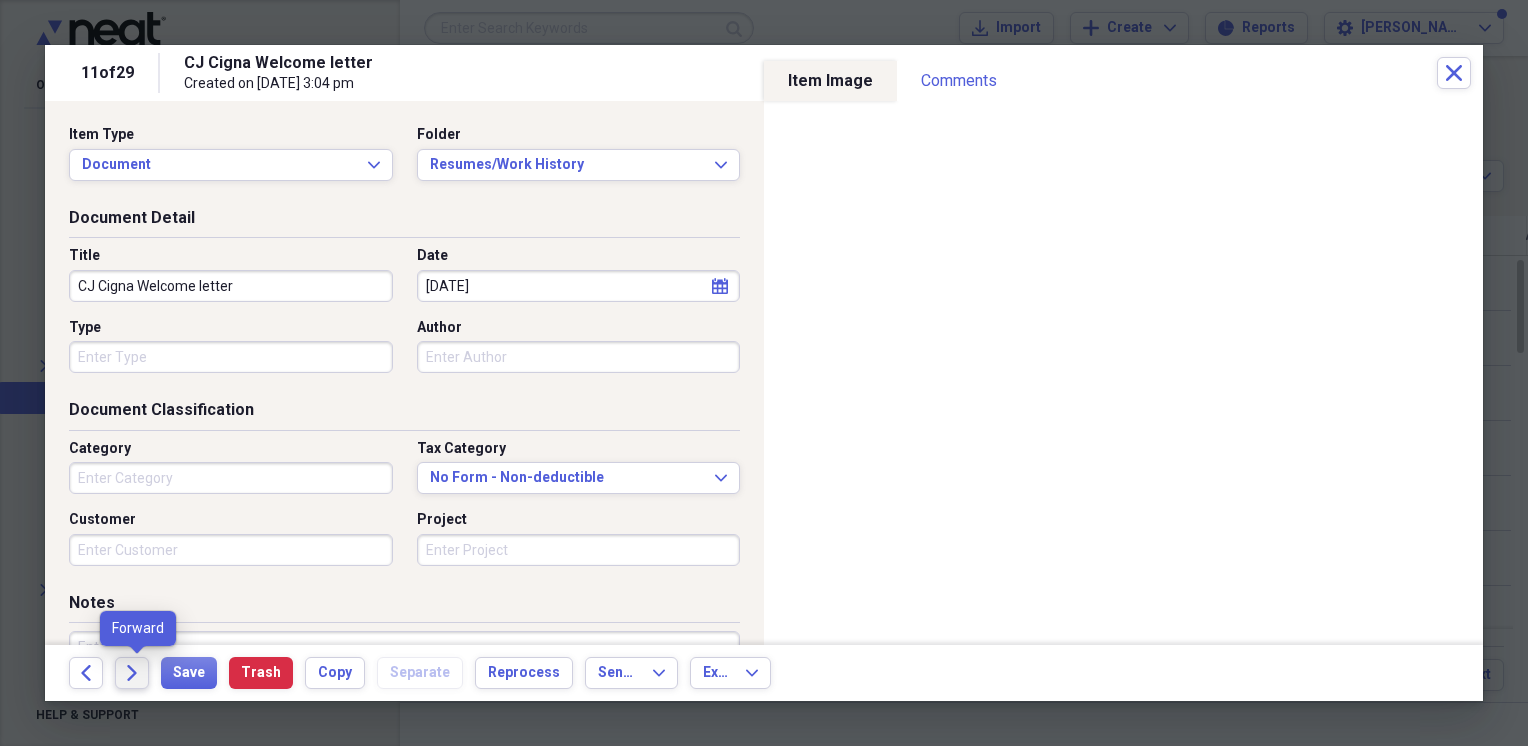 click 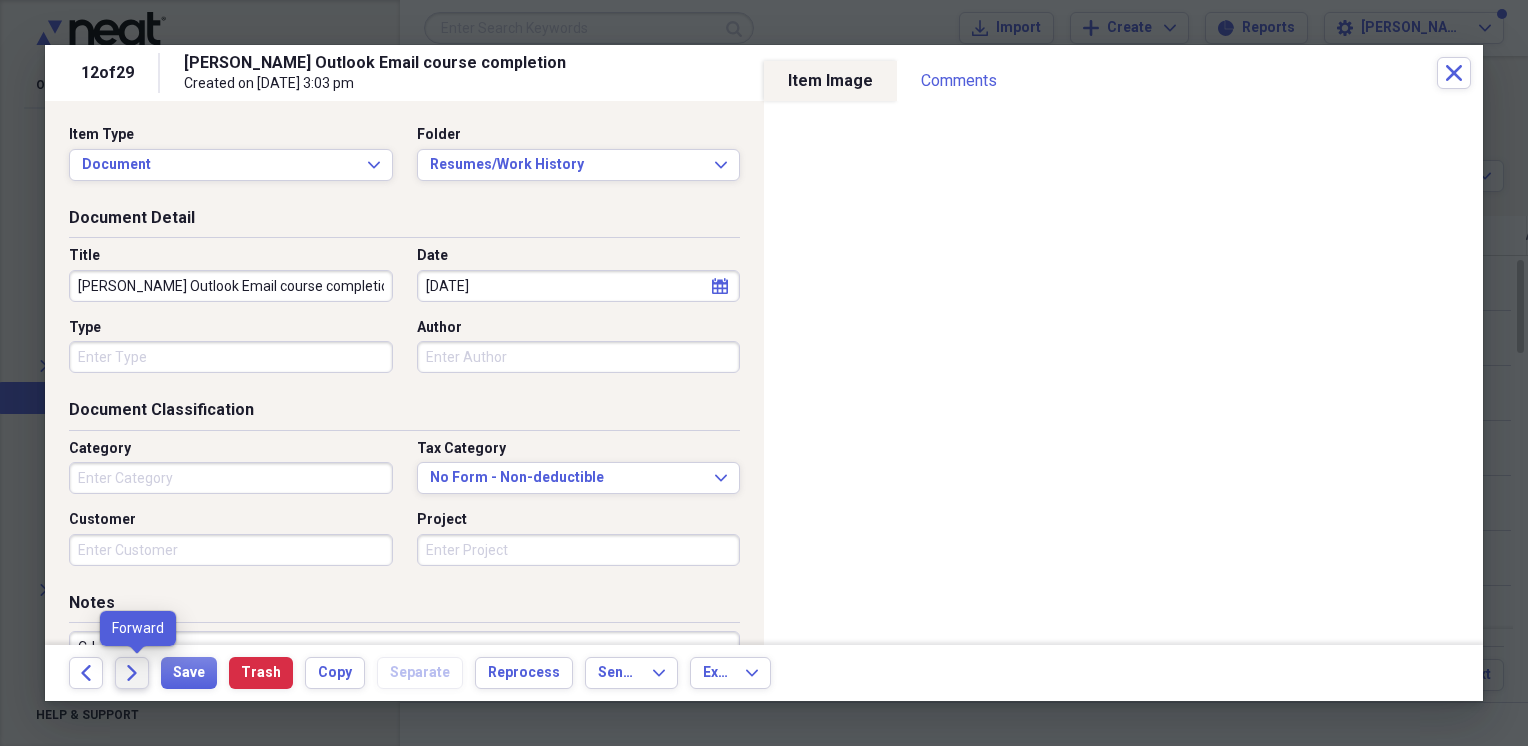 click 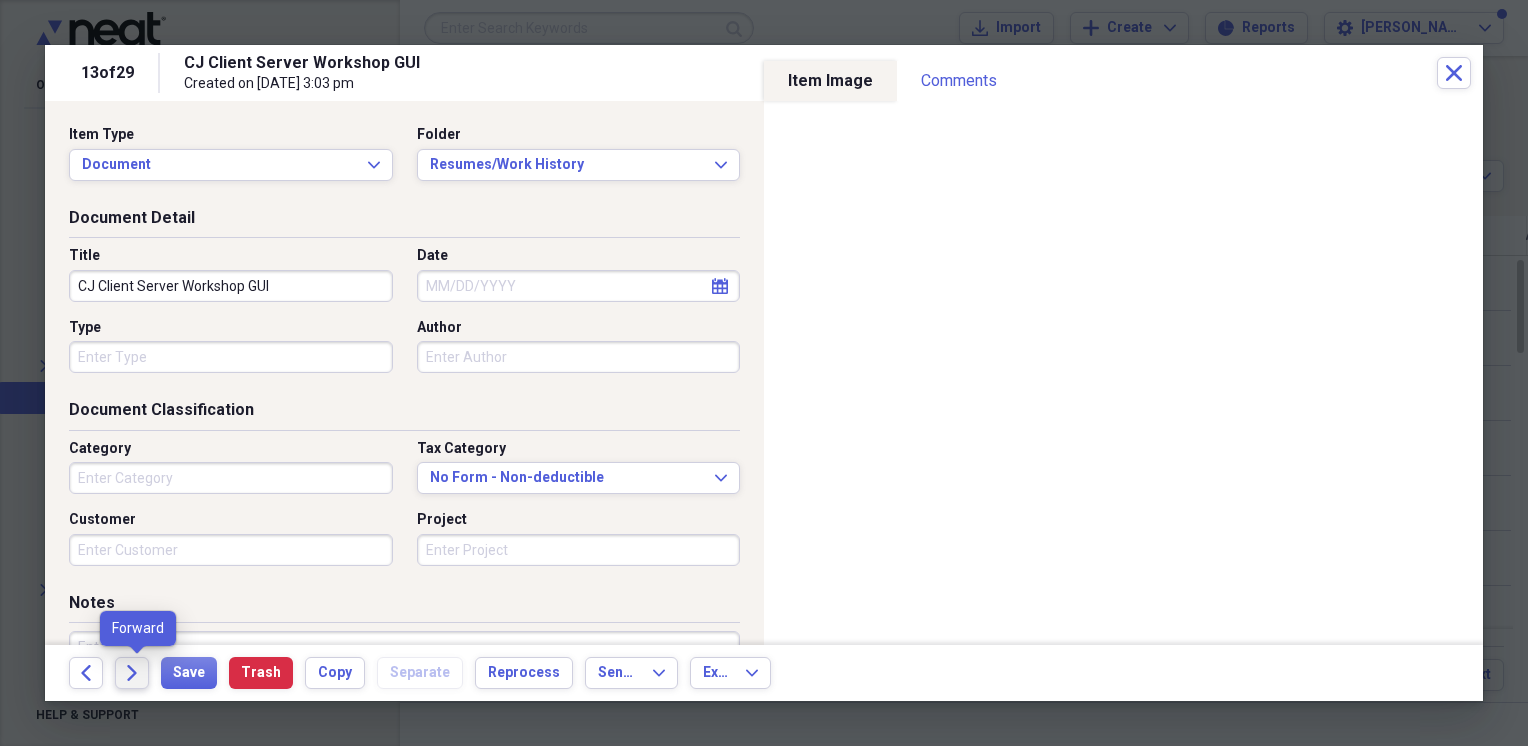 click 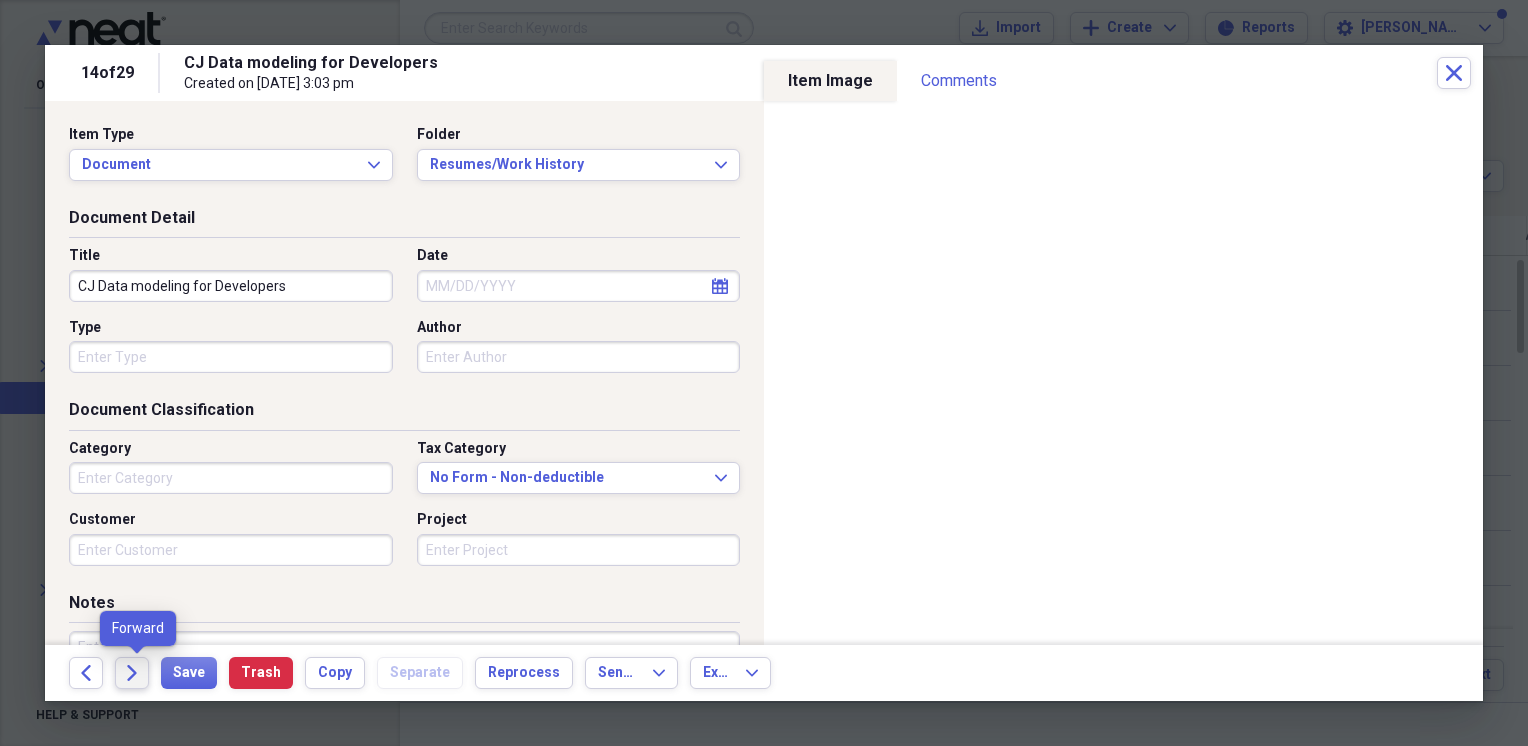 click 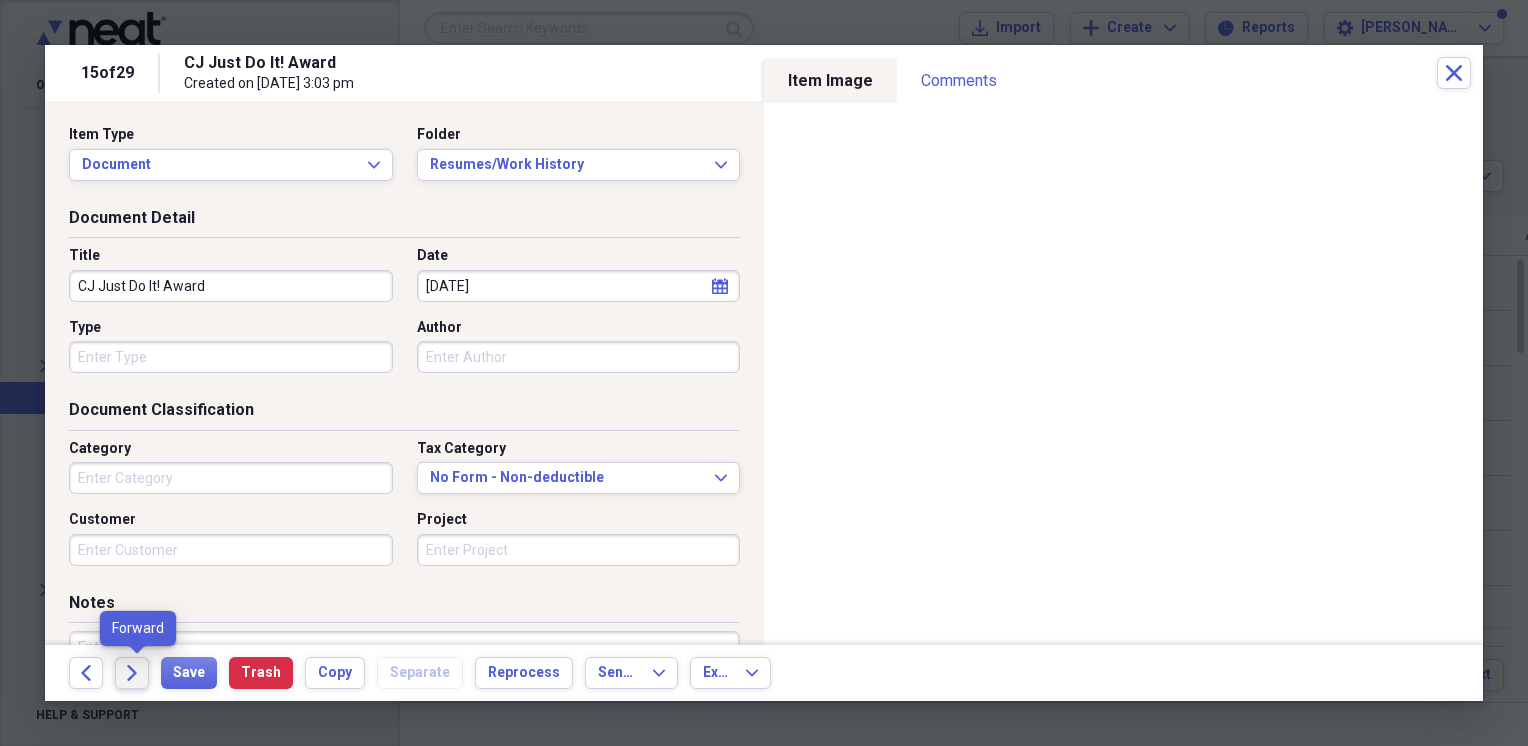 click 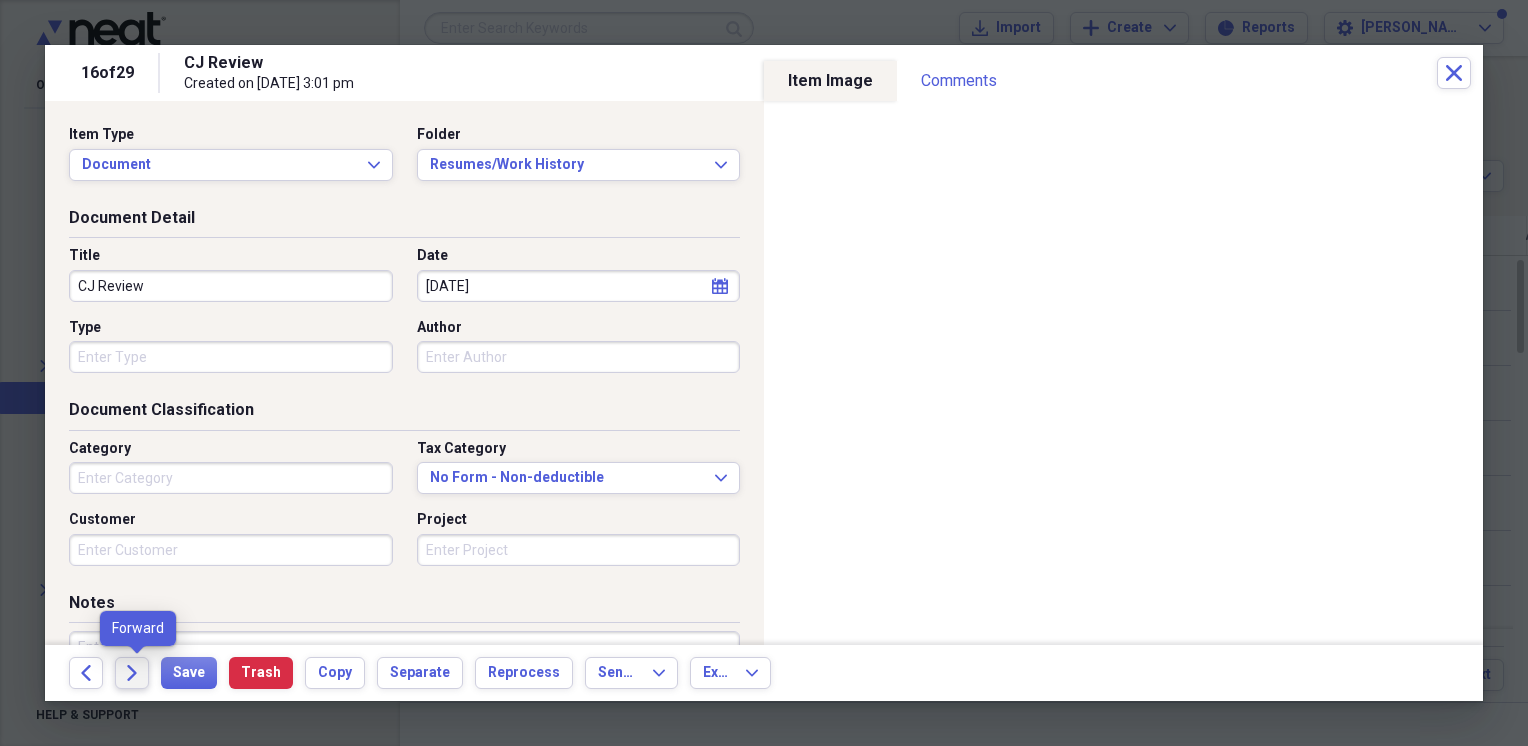 click 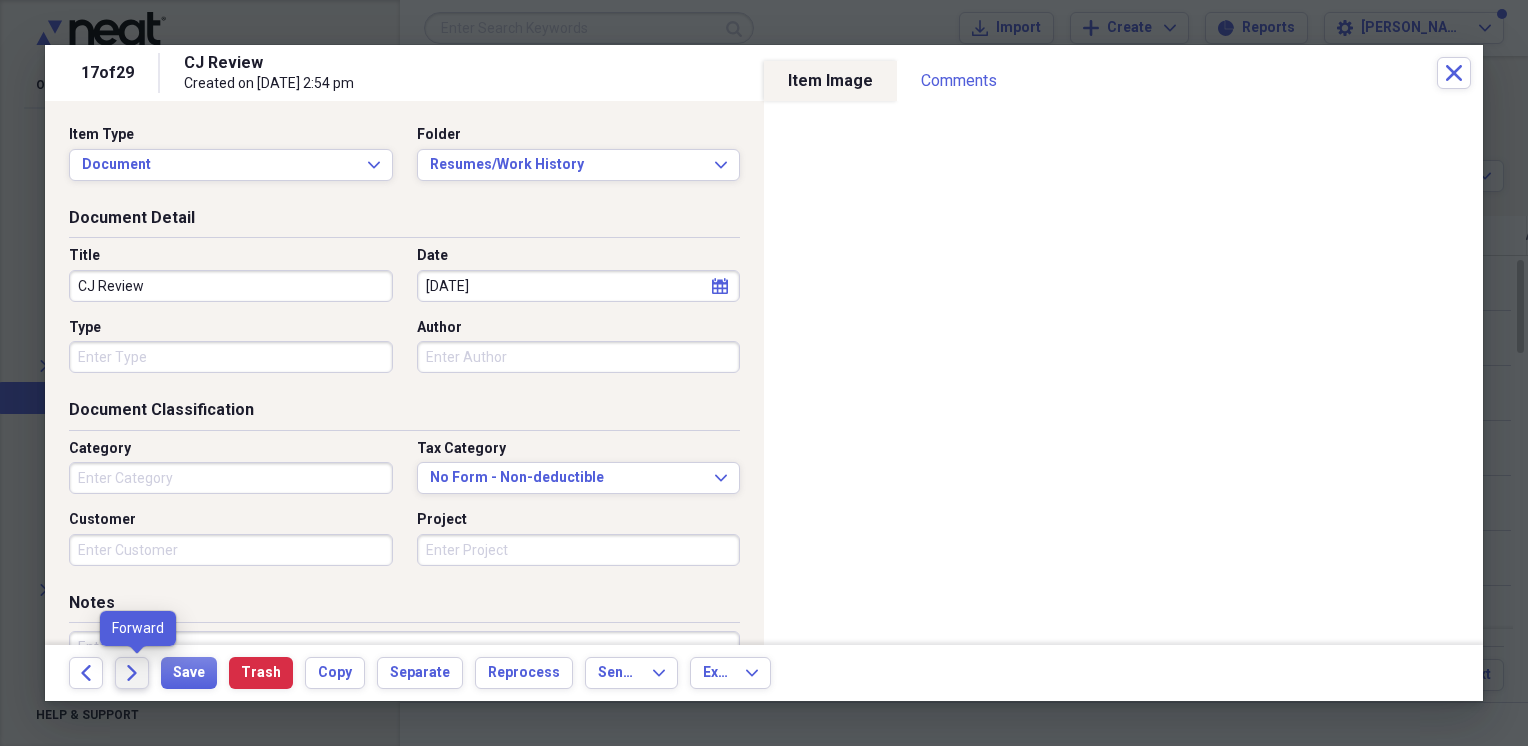 click 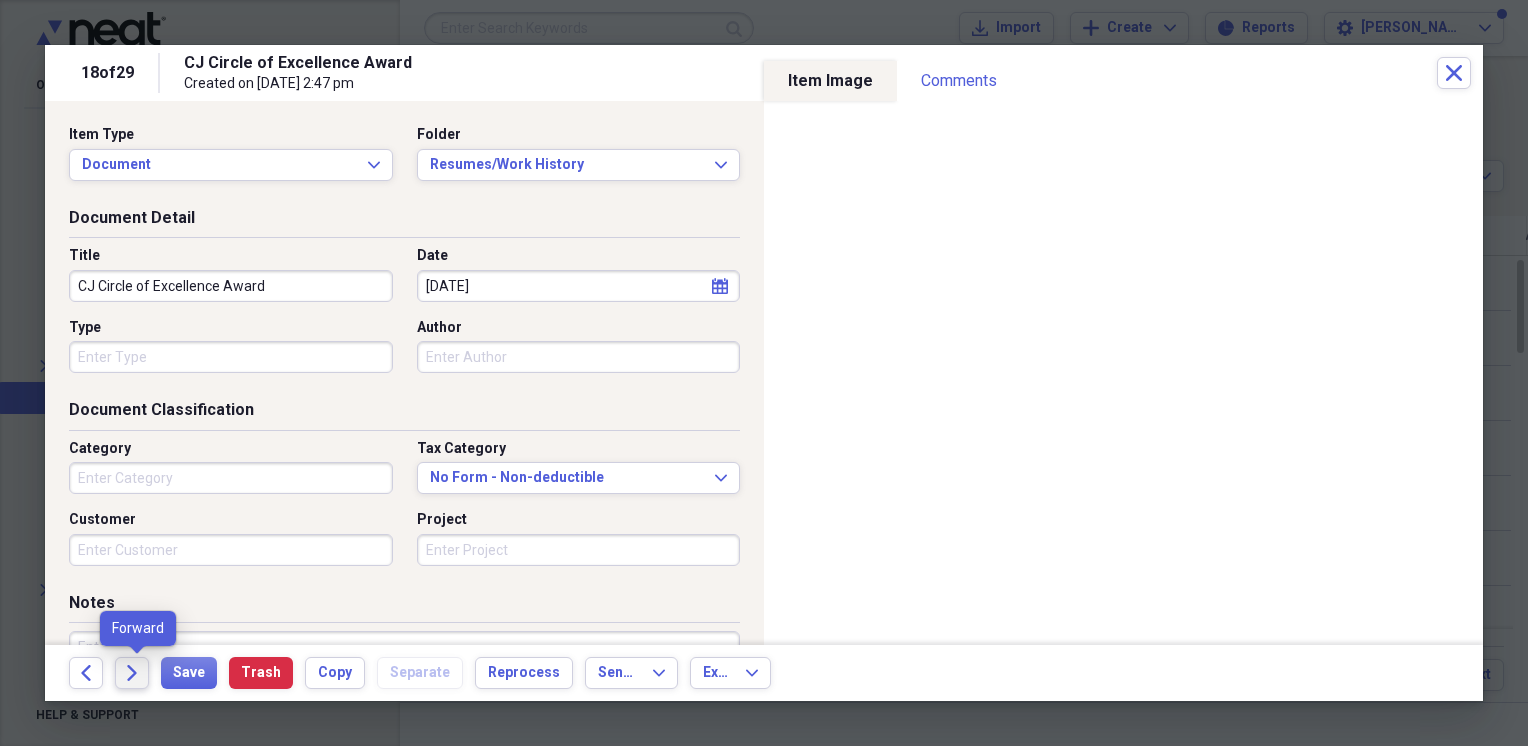click 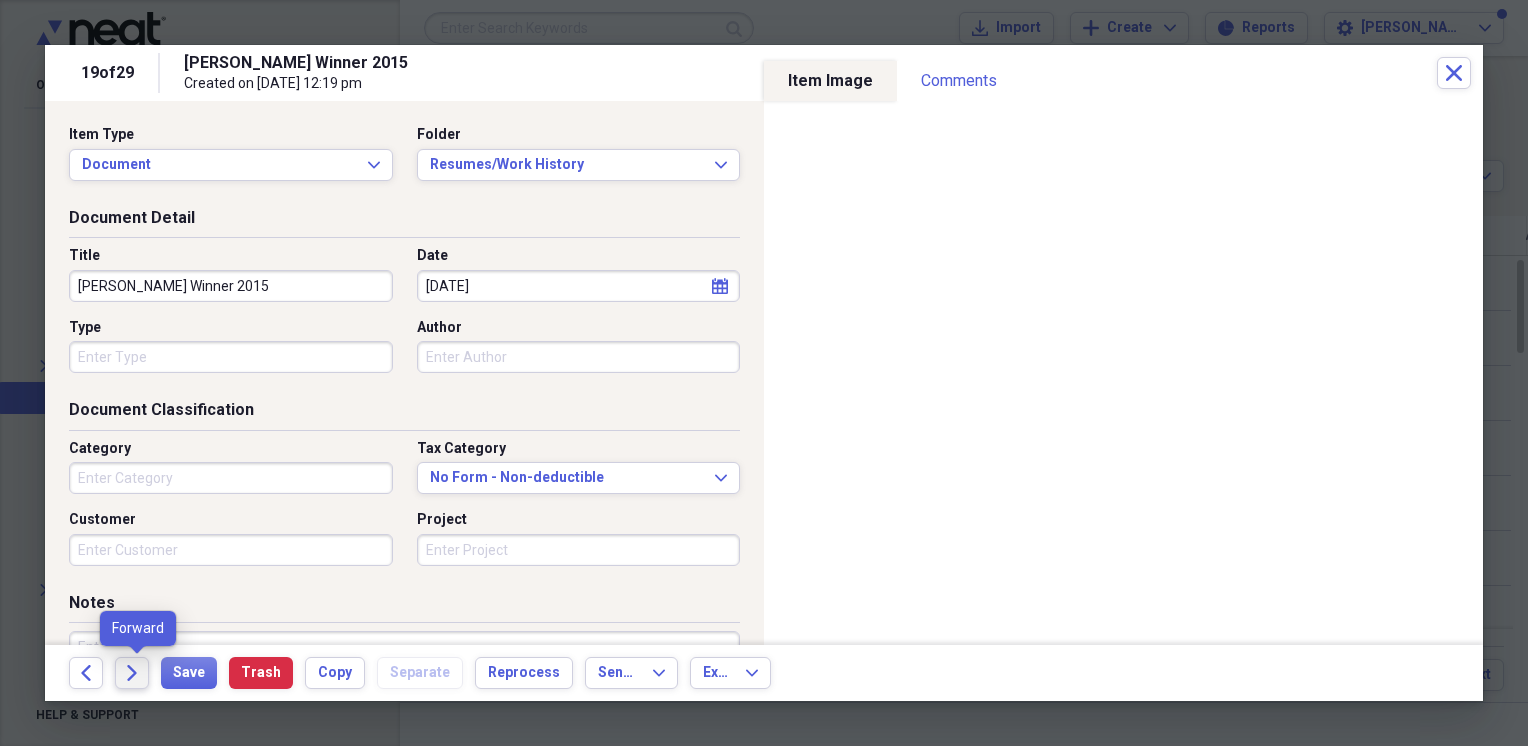 click 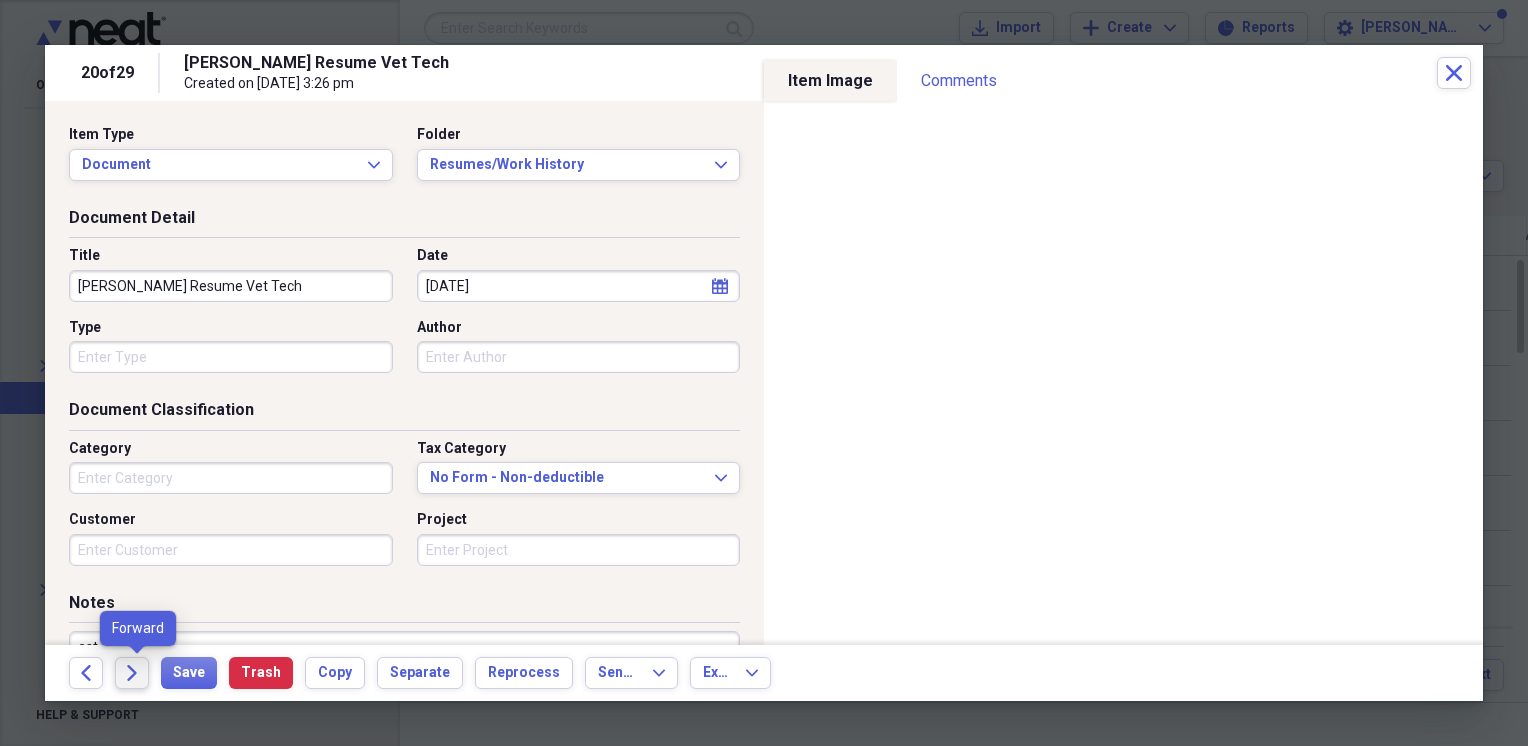 click 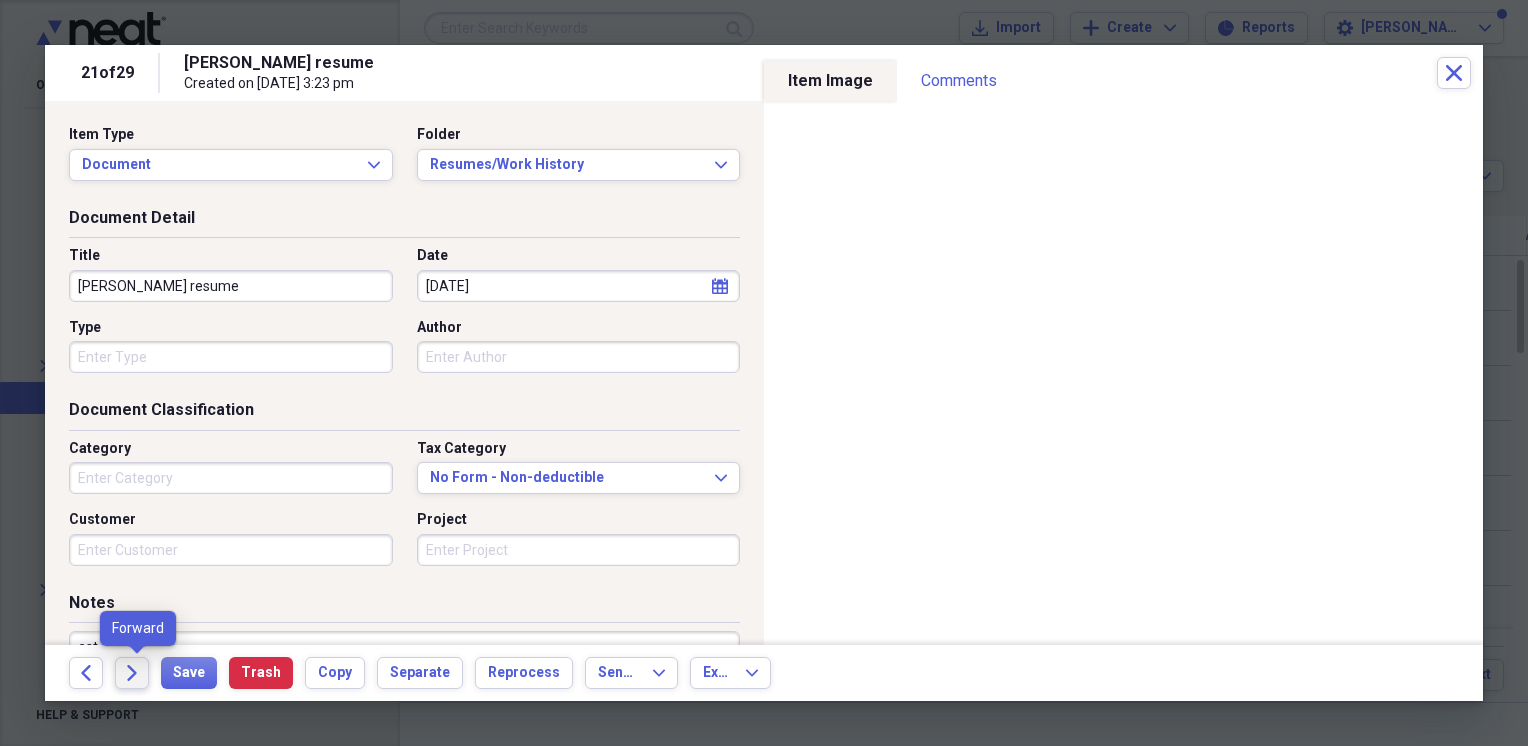 click 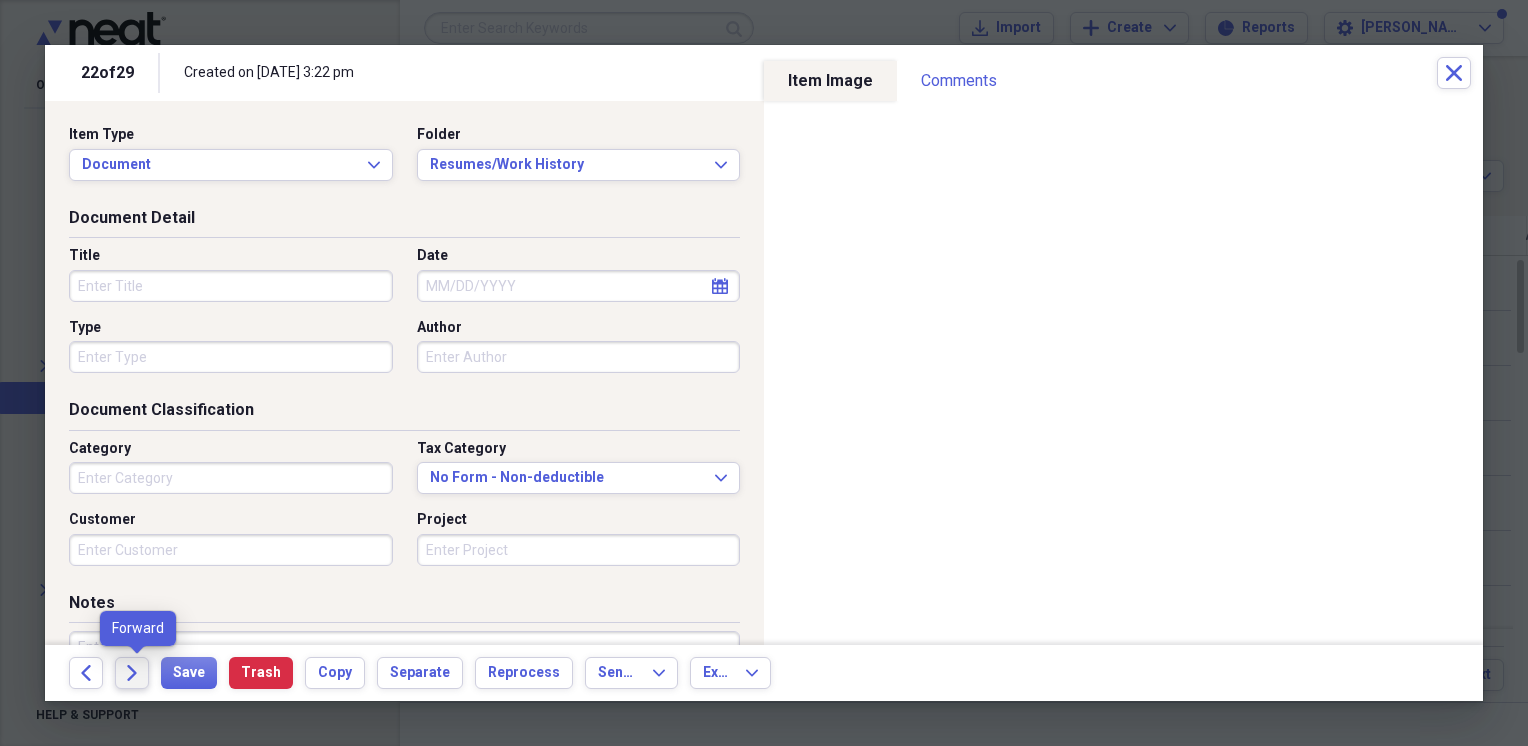 click 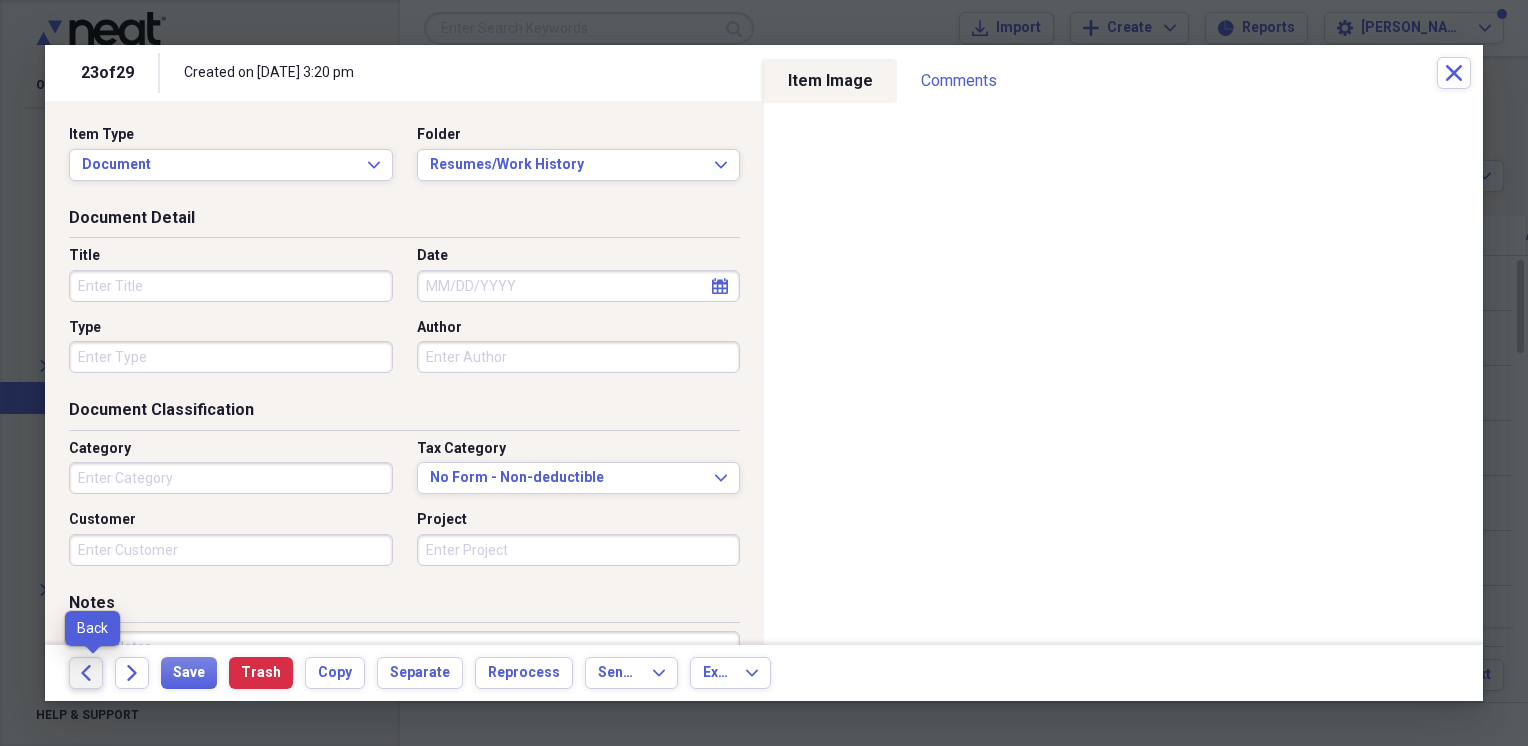 click on "Back" 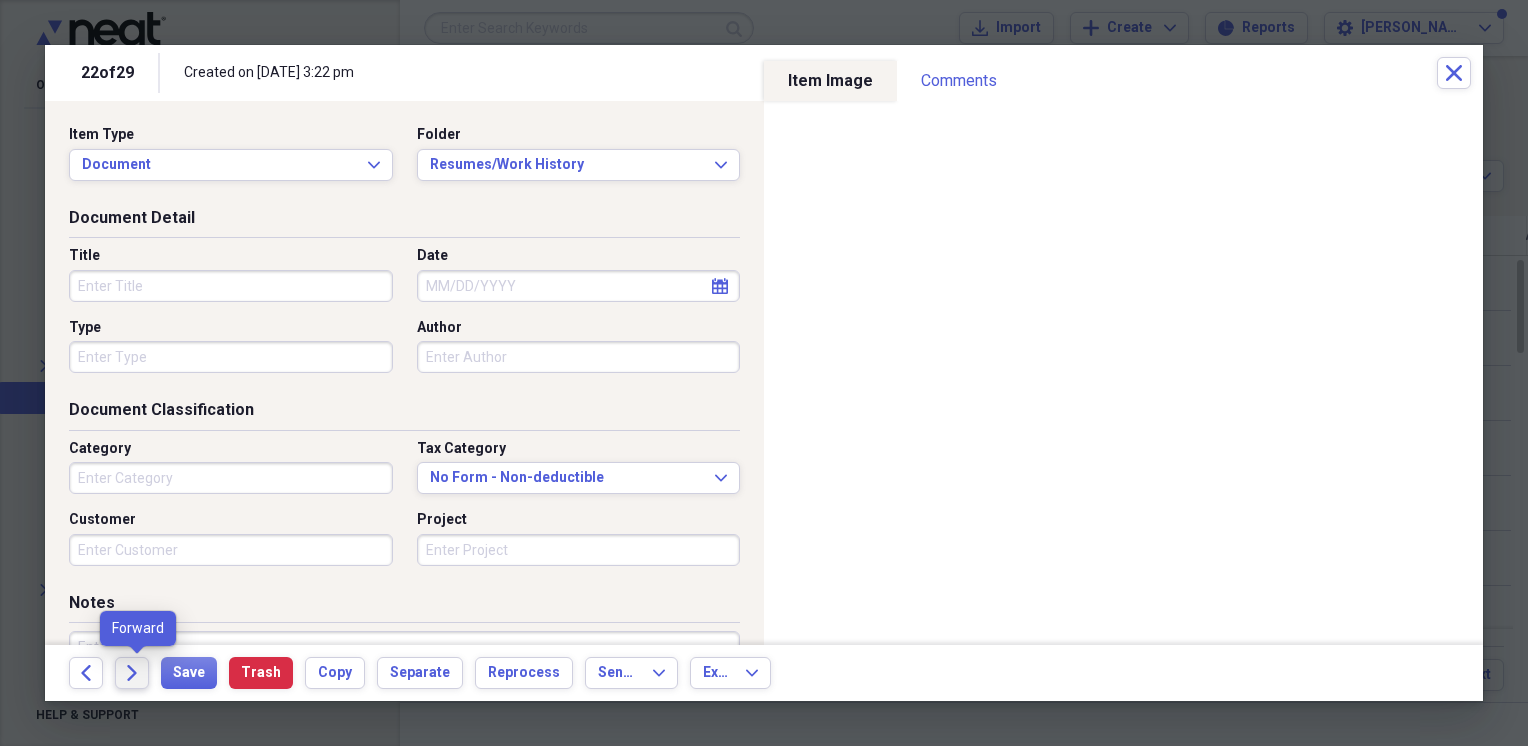 click on "Forward" 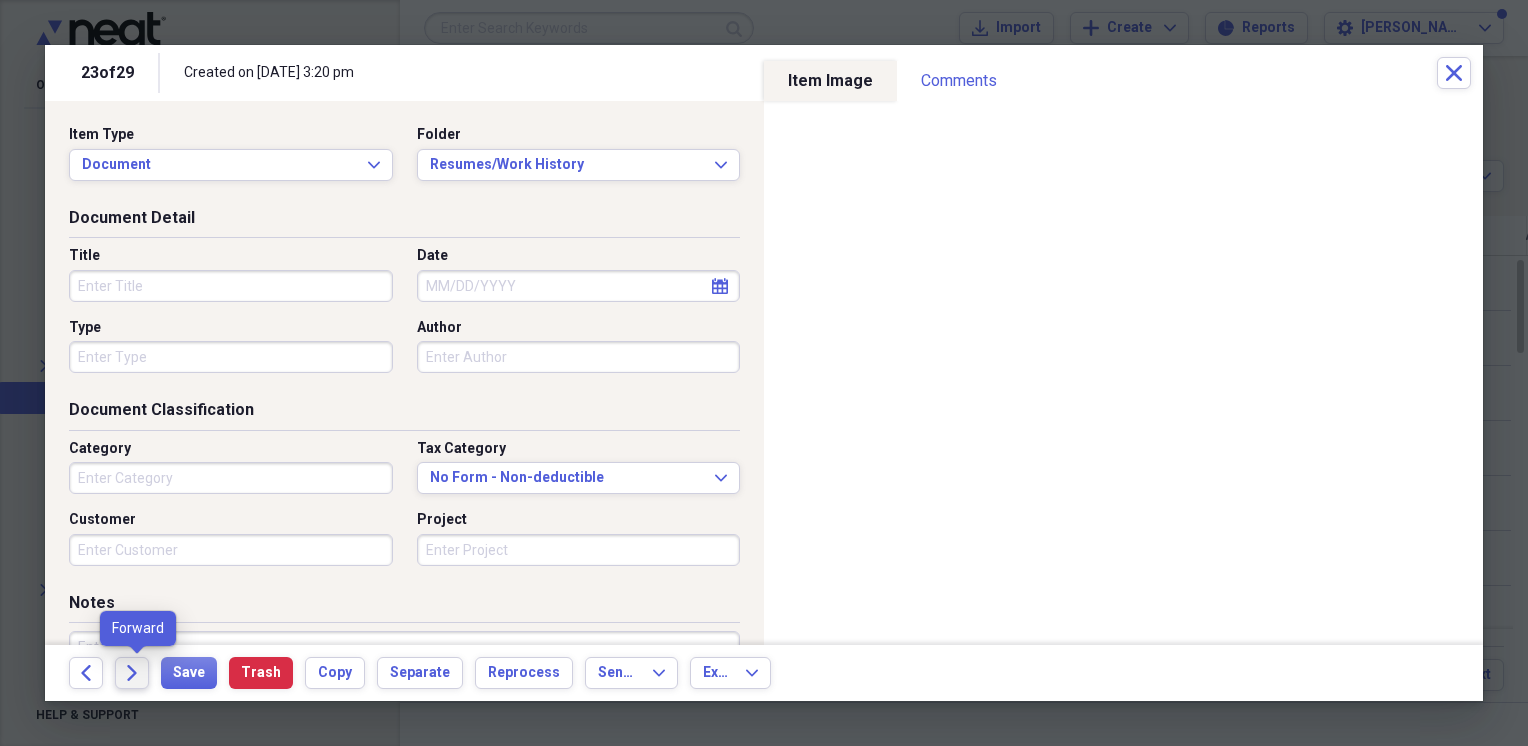 click on "Forward" 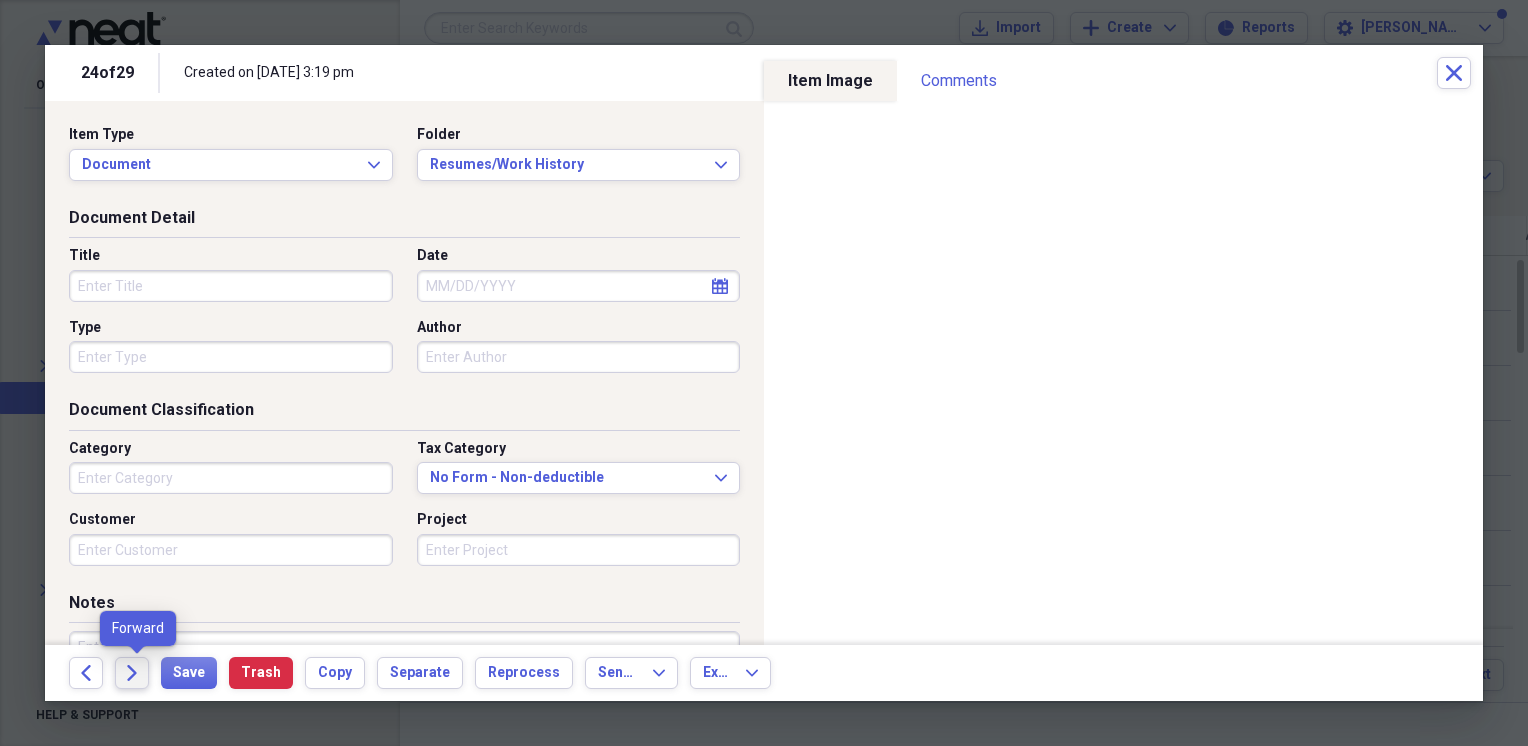 click on "Forward" 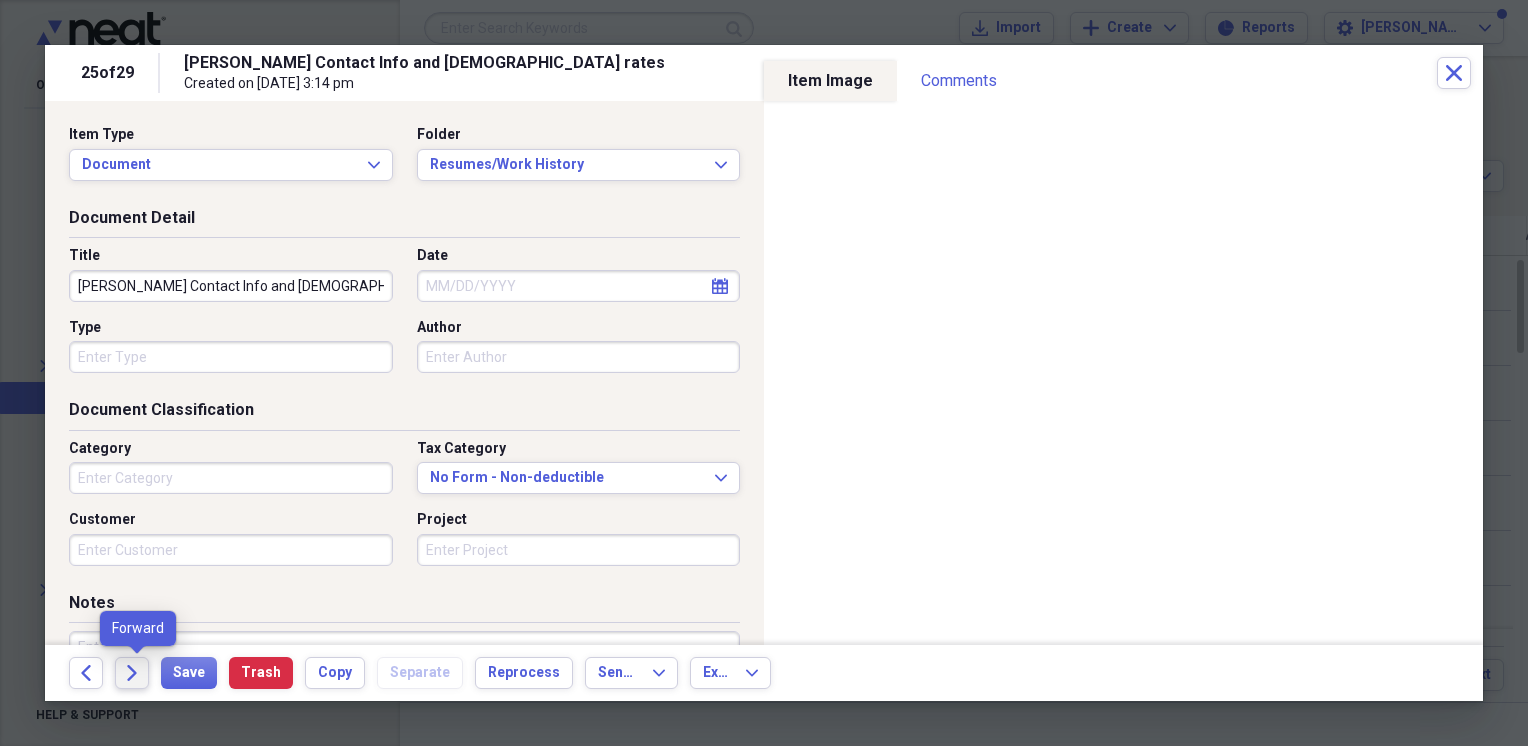 click on "Forward" 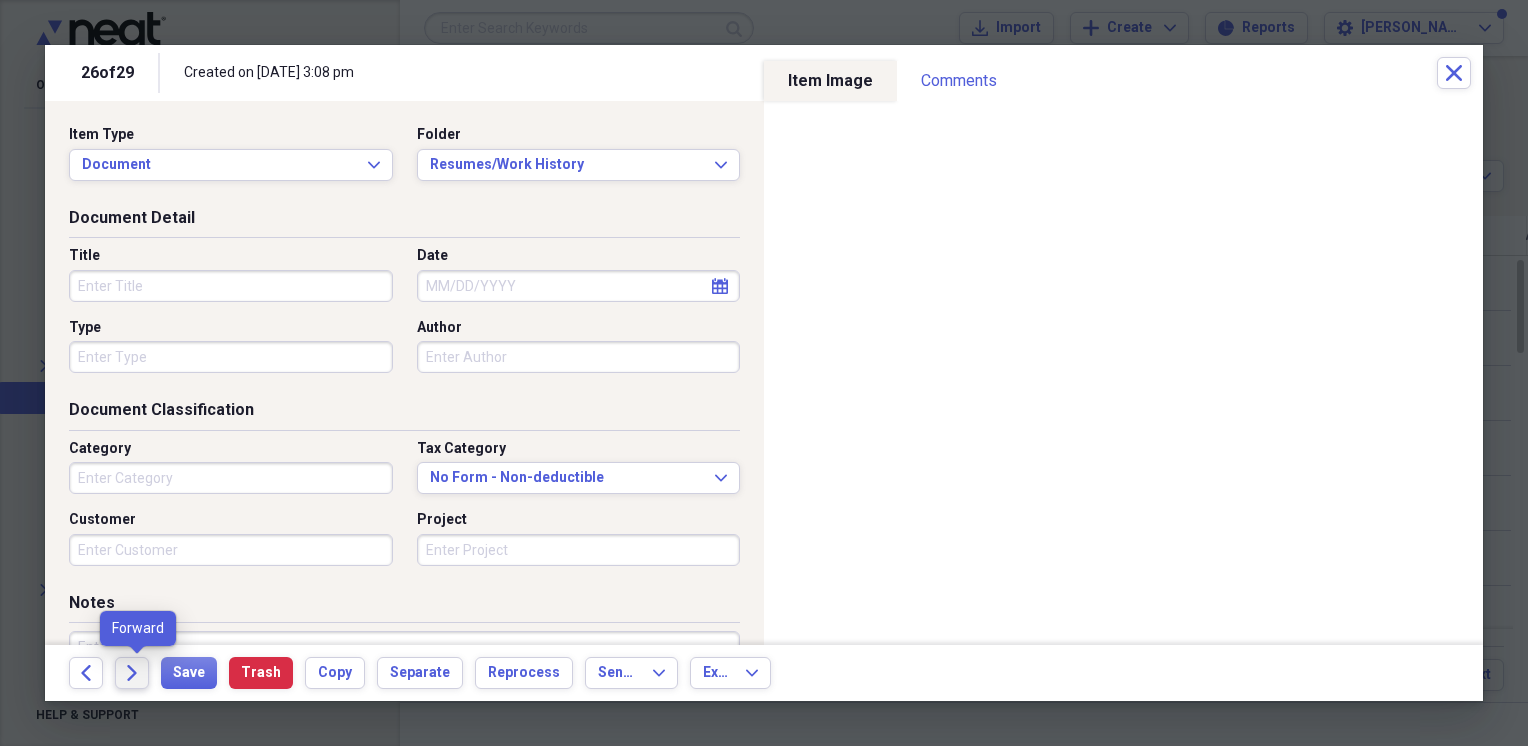 click on "Forward" 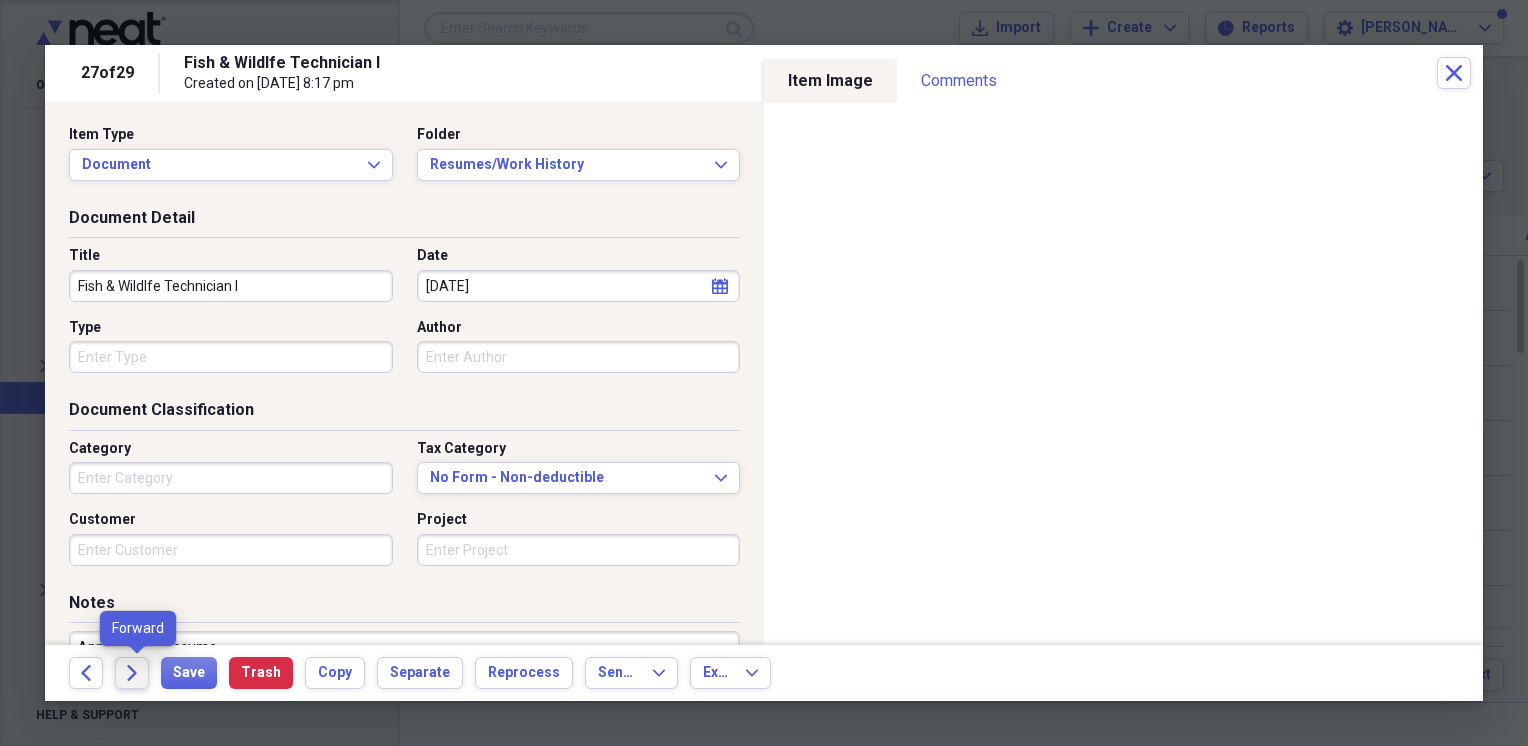 click on "Forward" 